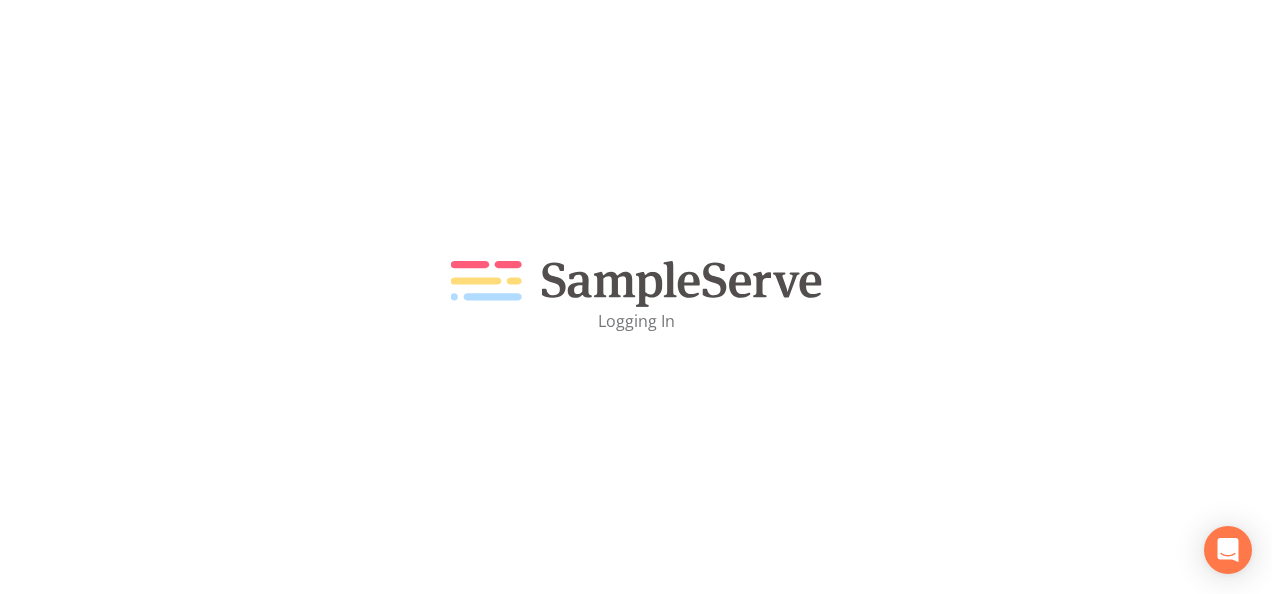 scroll, scrollTop: 0, scrollLeft: 0, axis: both 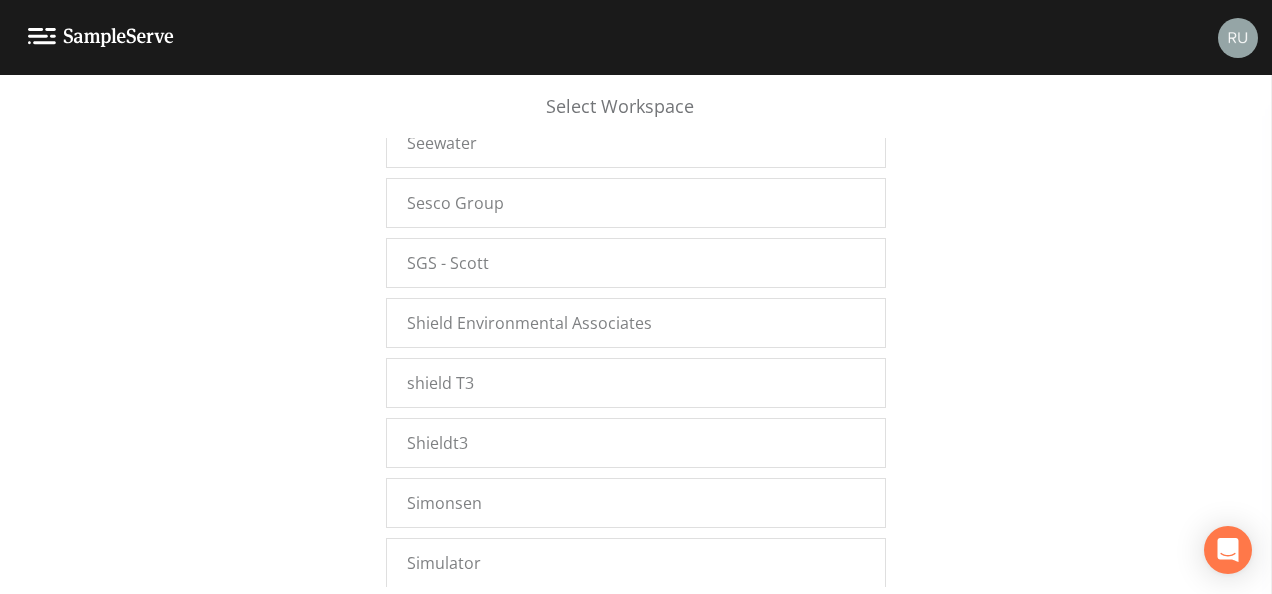 click on "Singh Operational Services, Inc" at bounding box center [523, 683] 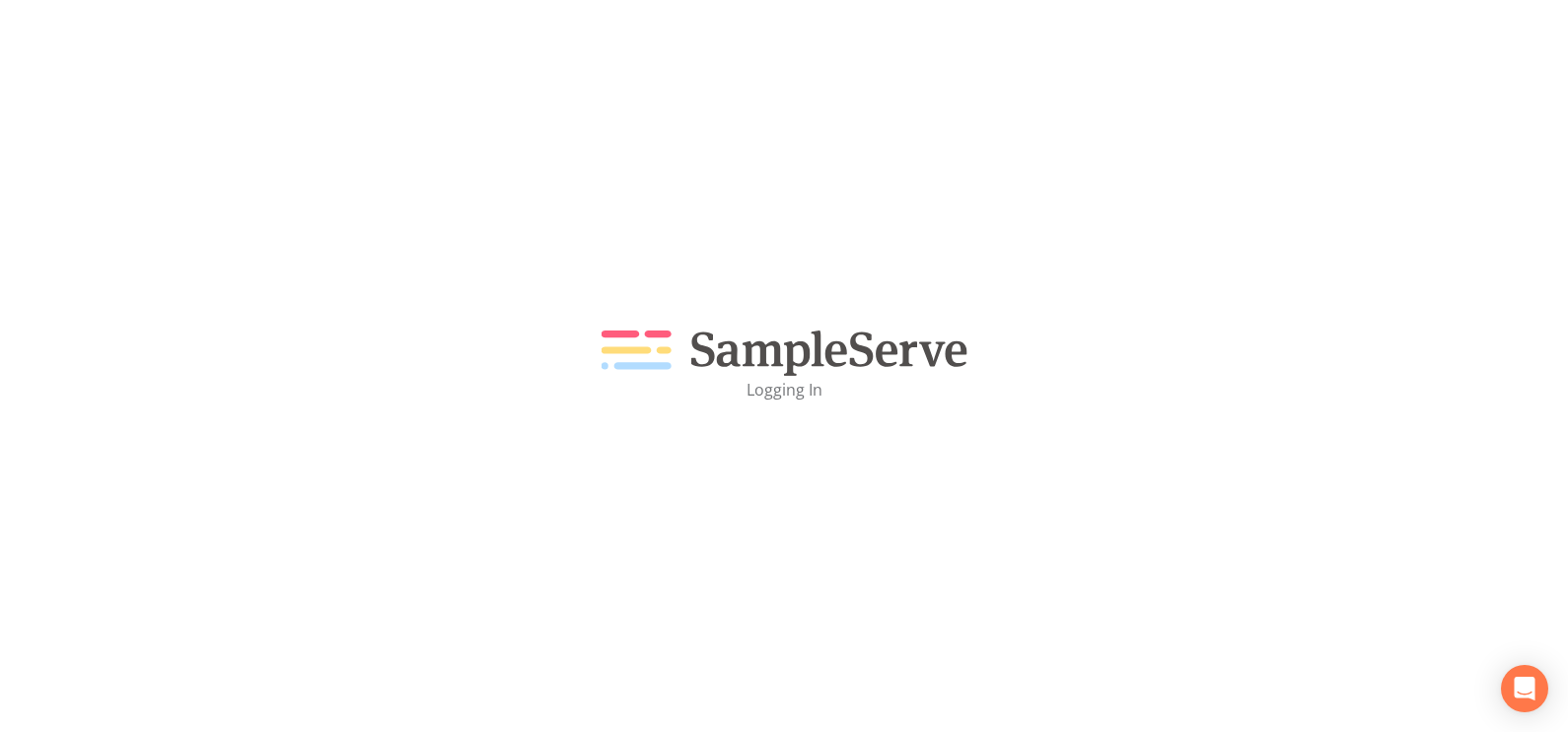 scroll, scrollTop: 0, scrollLeft: 0, axis: both 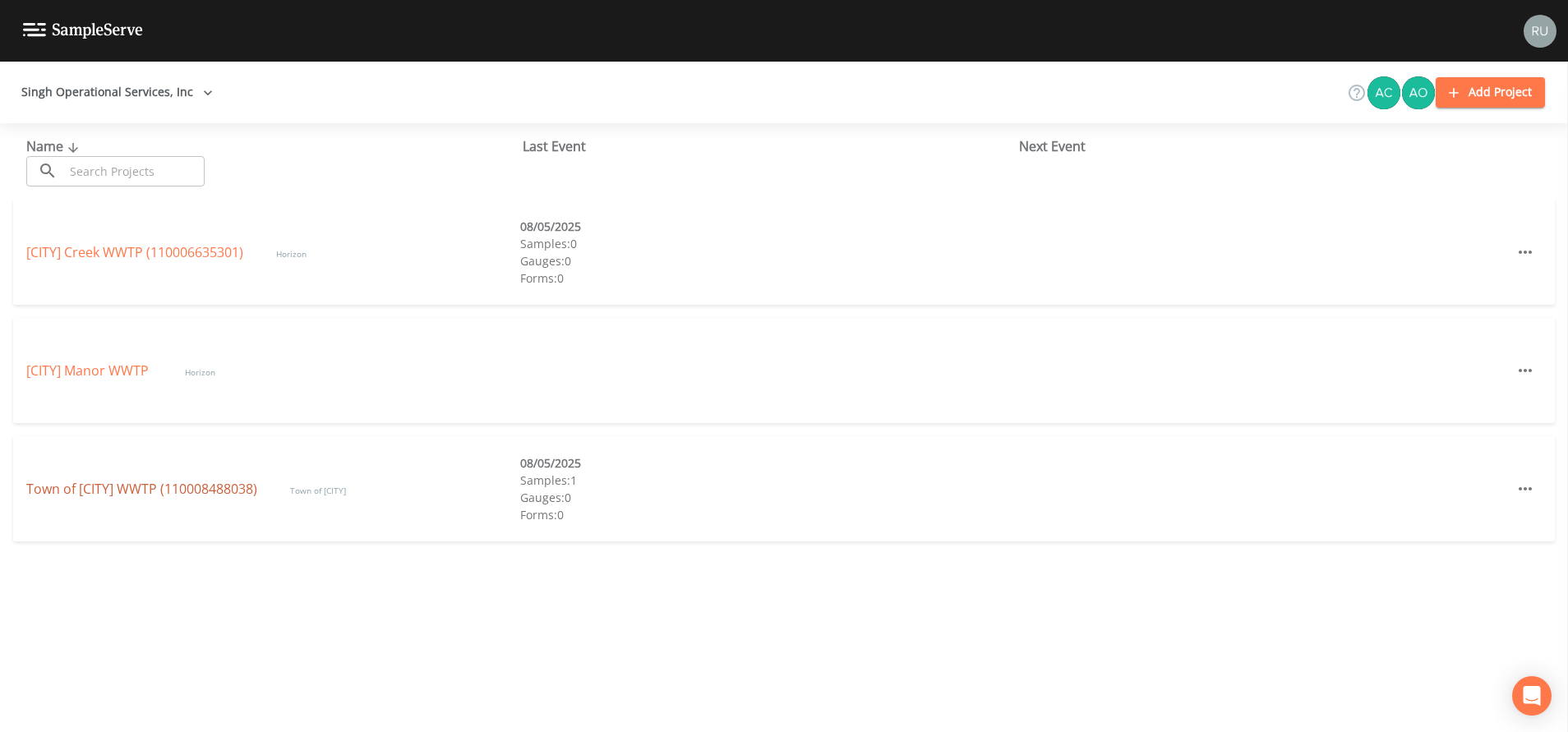 click on "[FACILITY]   ([PHONE])" at bounding box center (141, 489) 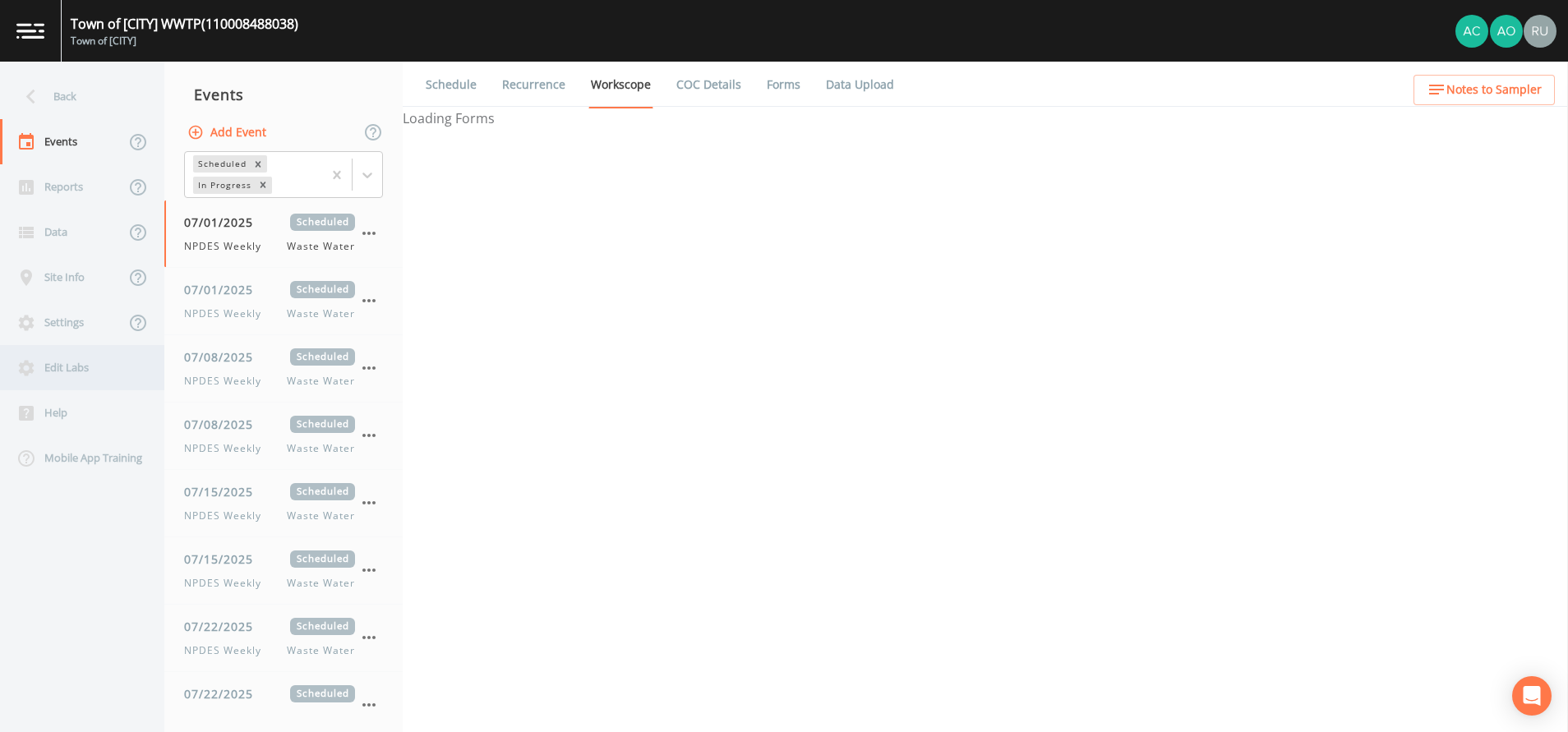 select on "b6a3c313-748b-4795-a028-792ad310bd60" 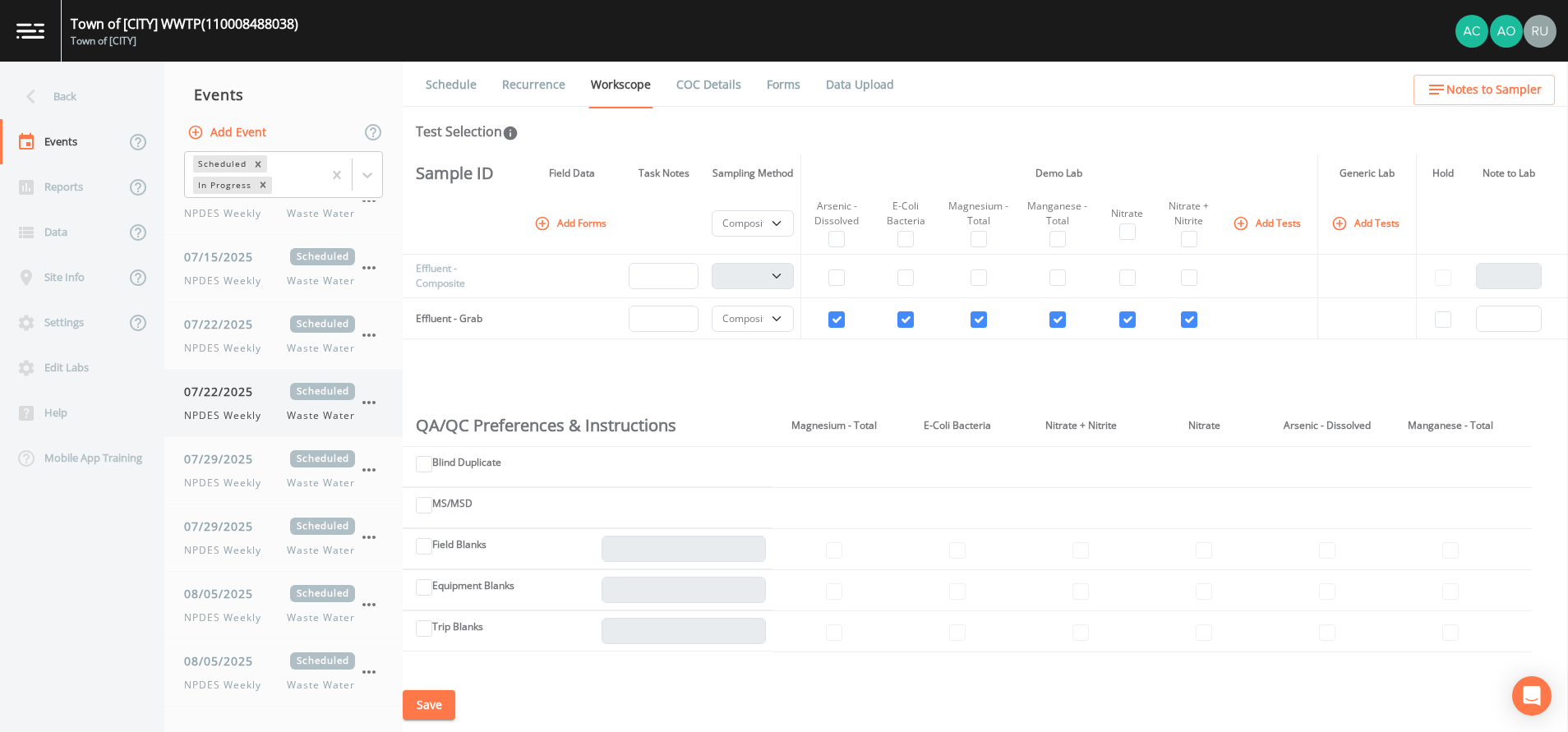 scroll, scrollTop: 0, scrollLeft: 0, axis: both 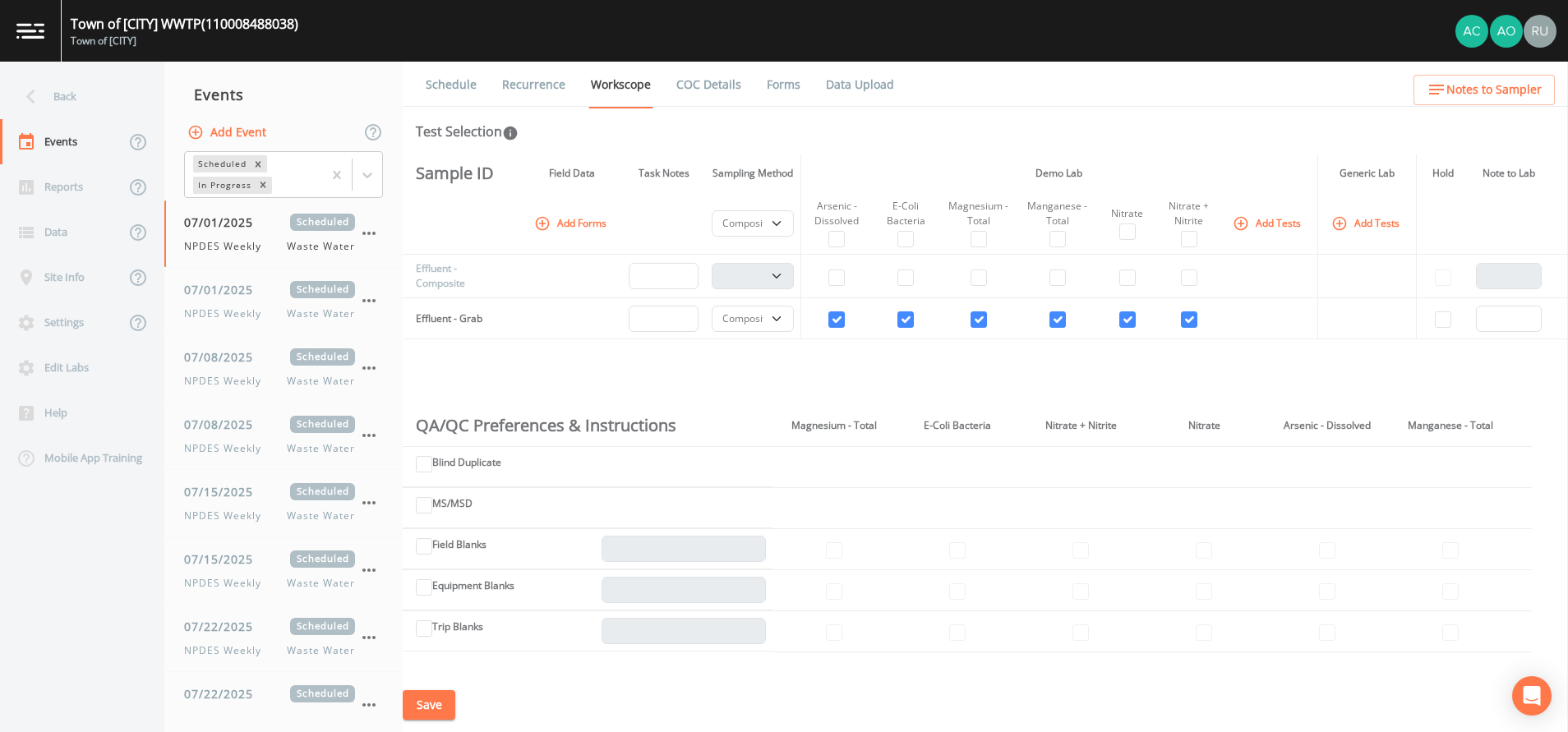 select on "b6a3c313-748b-4795-a028-792ad310bd60" 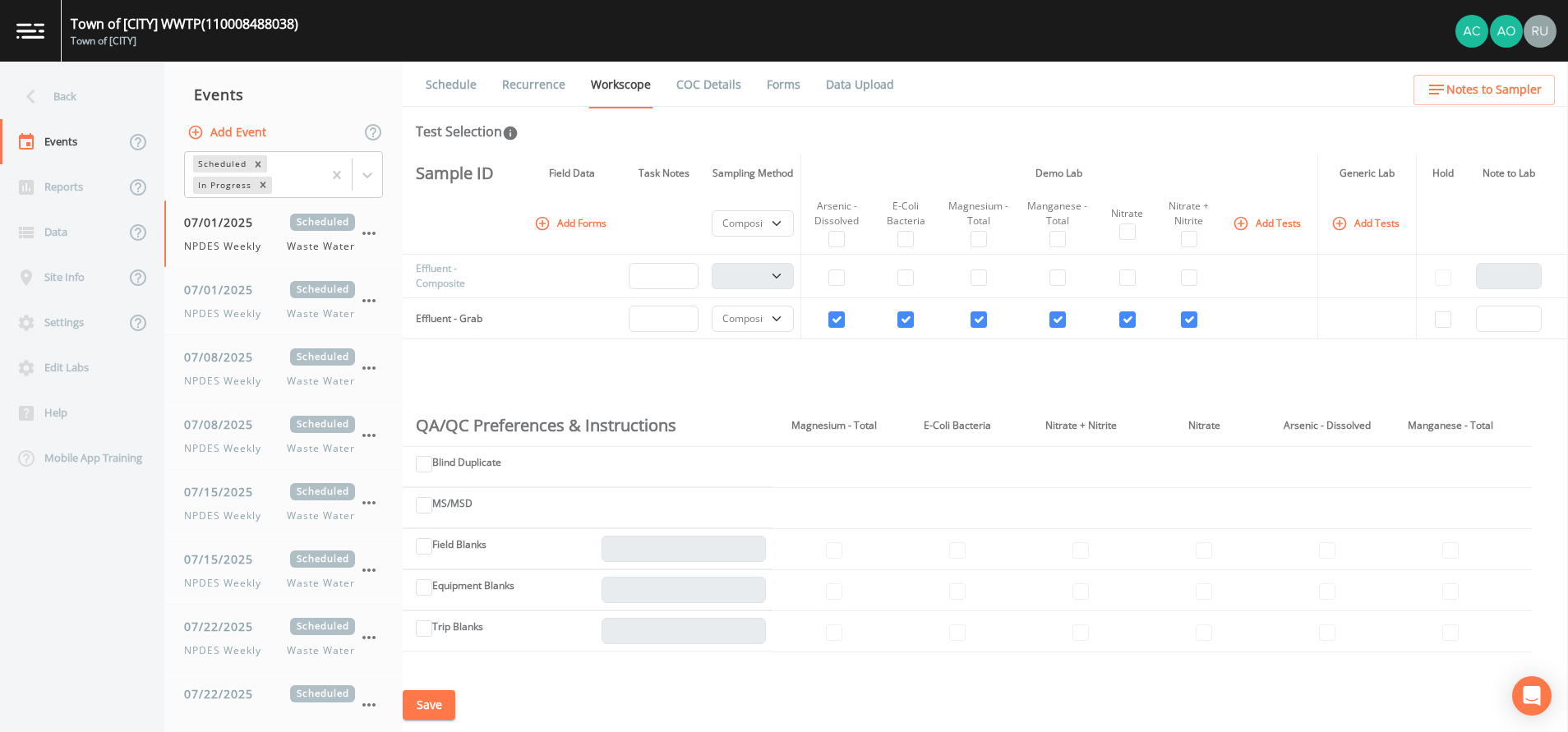 select on "b6a3c313-748b-4795-a028-792ad310bd60" 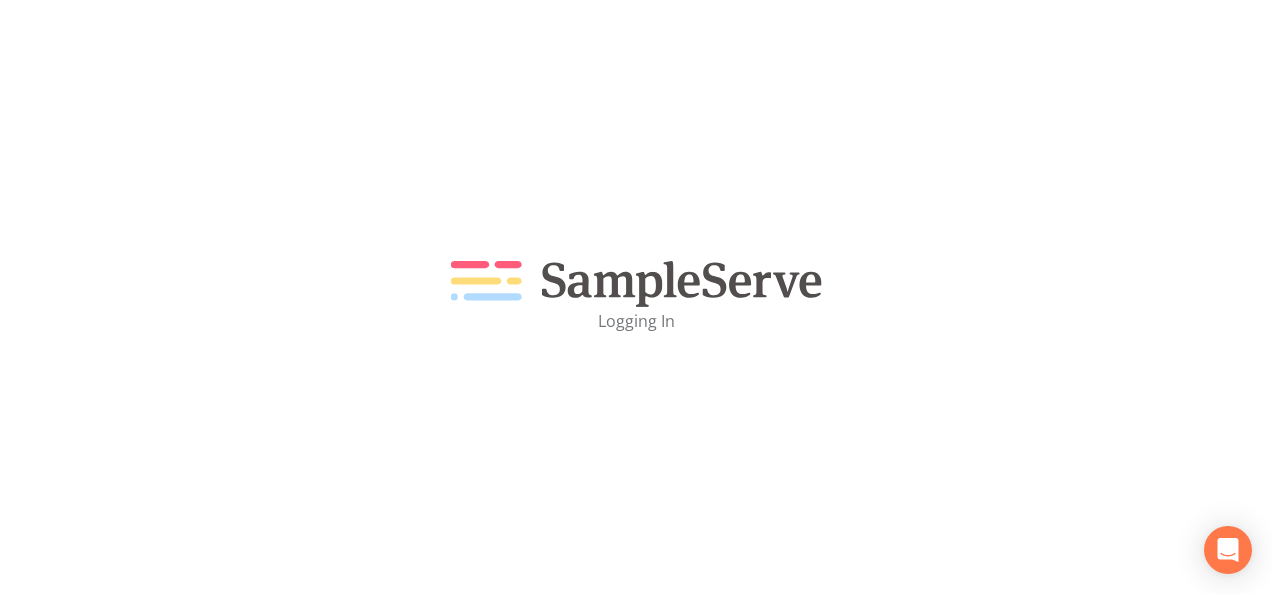 scroll, scrollTop: 0, scrollLeft: 0, axis: both 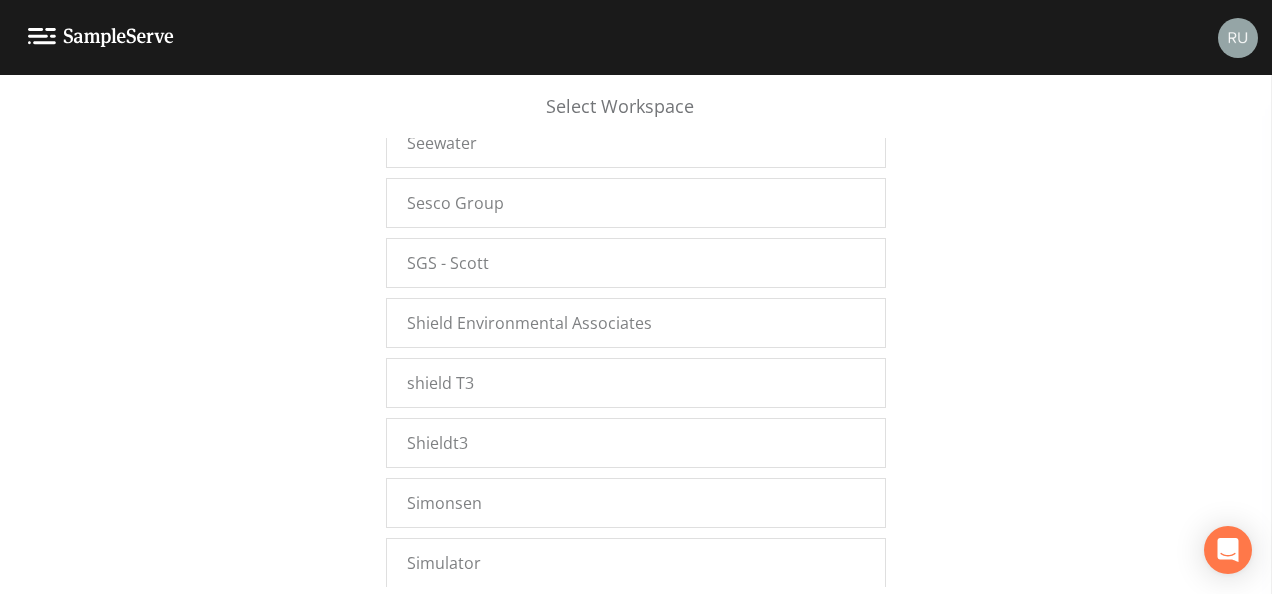 click on "Singh Operational Services, Inc" at bounding box center (523, 683) 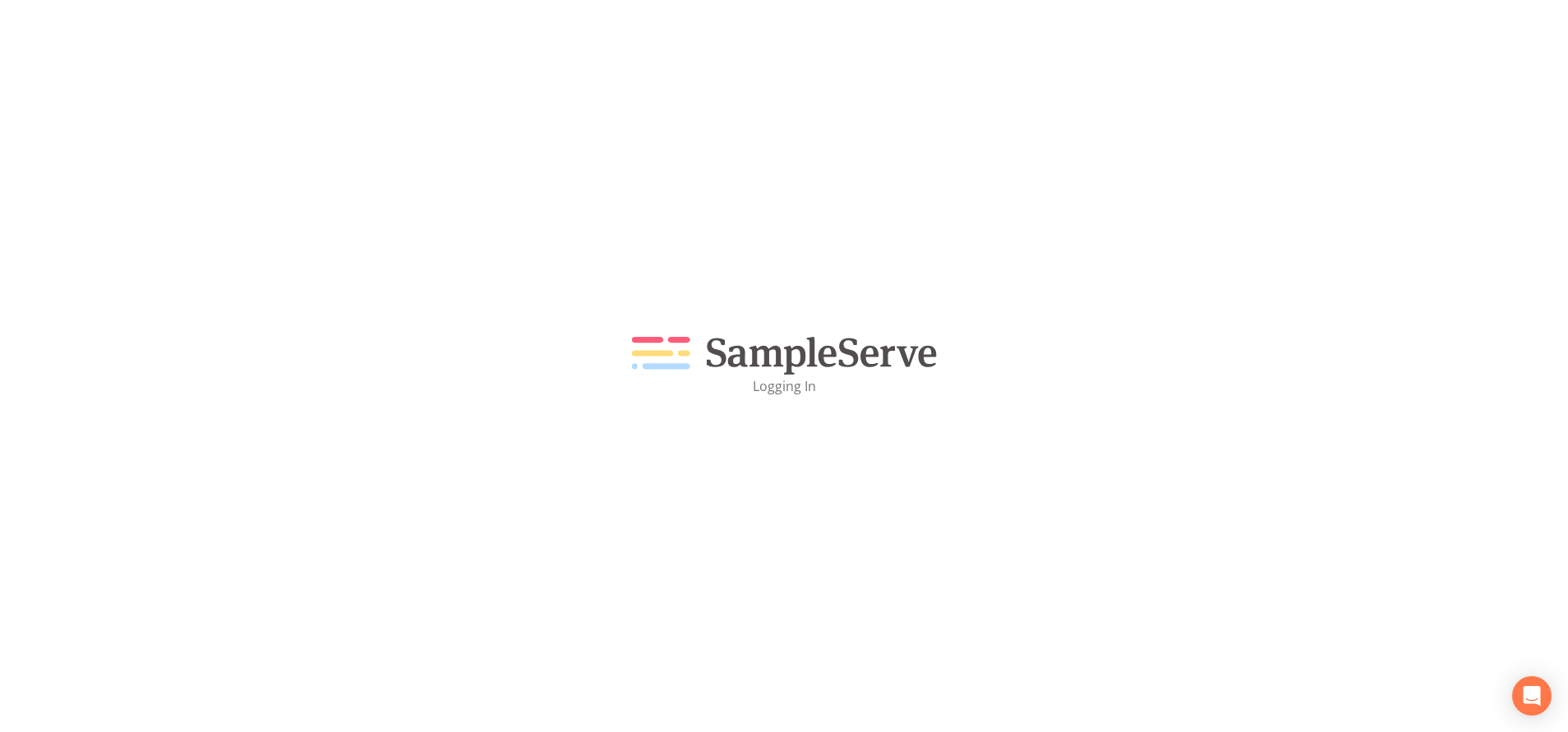 scroll, scrollTop: 0, scrollLeft: 0, axis: both 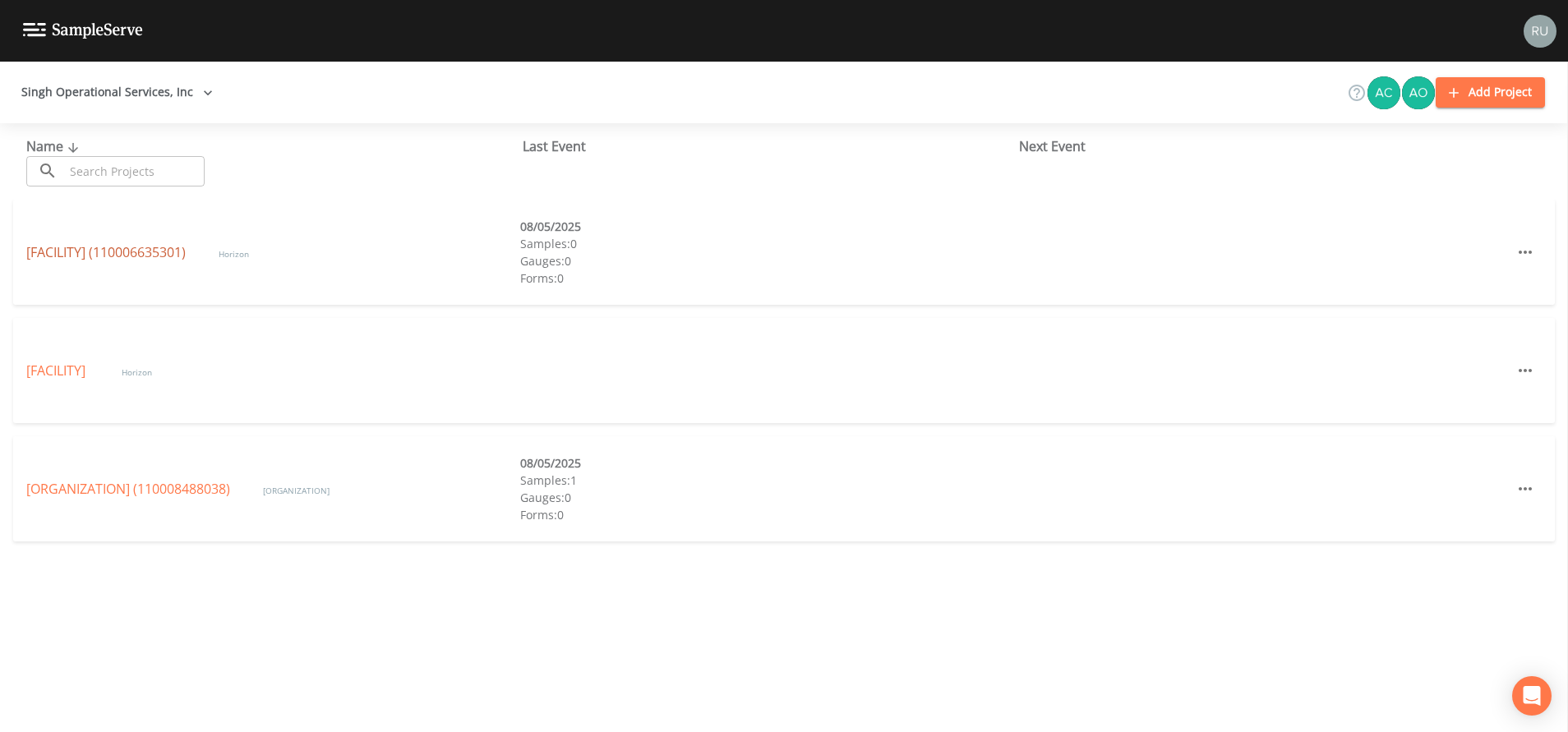 click on "[CITY] WWTP   (110006635301)" at bounding box center (106, 252) 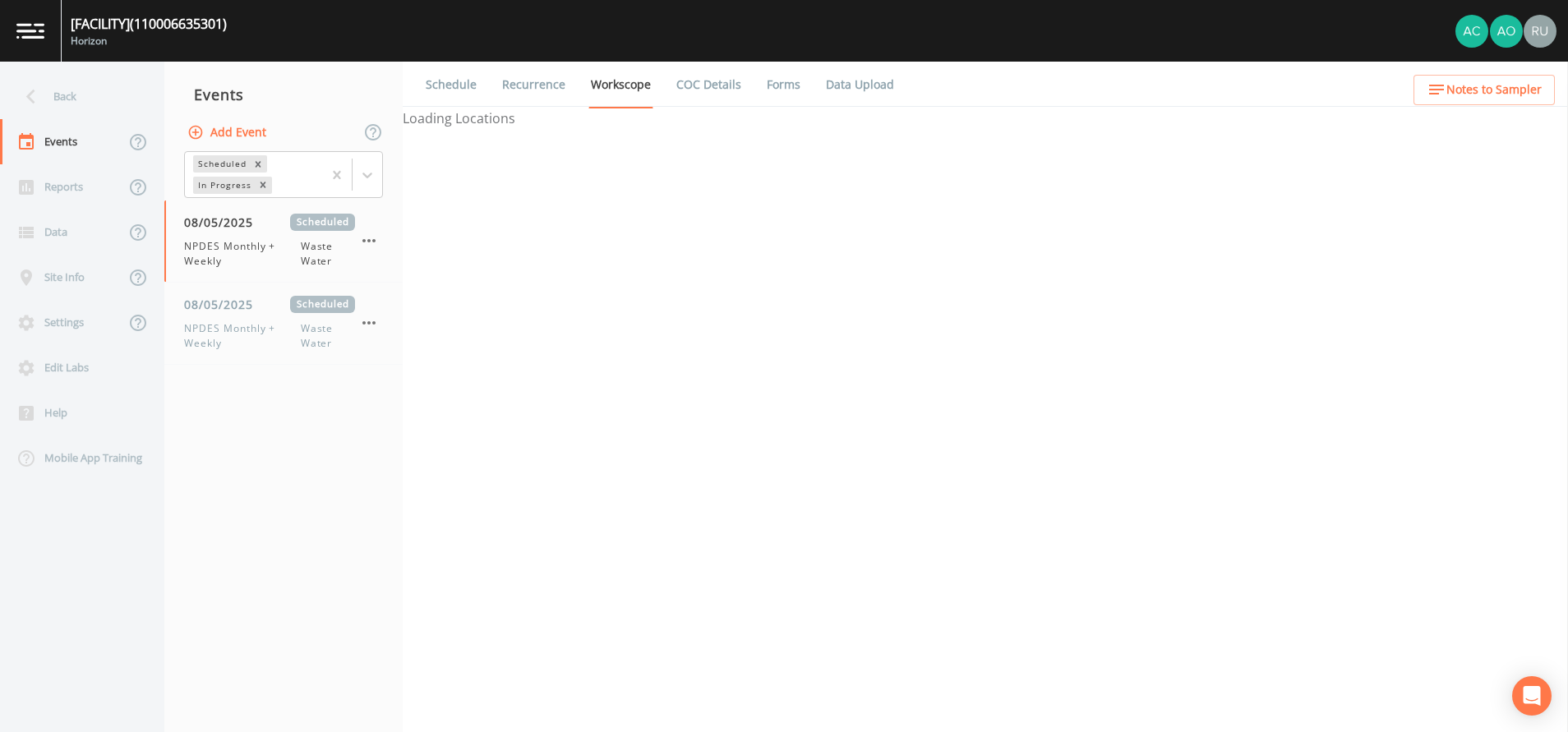 select on "b6a3c313-748b-4795-a028-792ad310bd60" 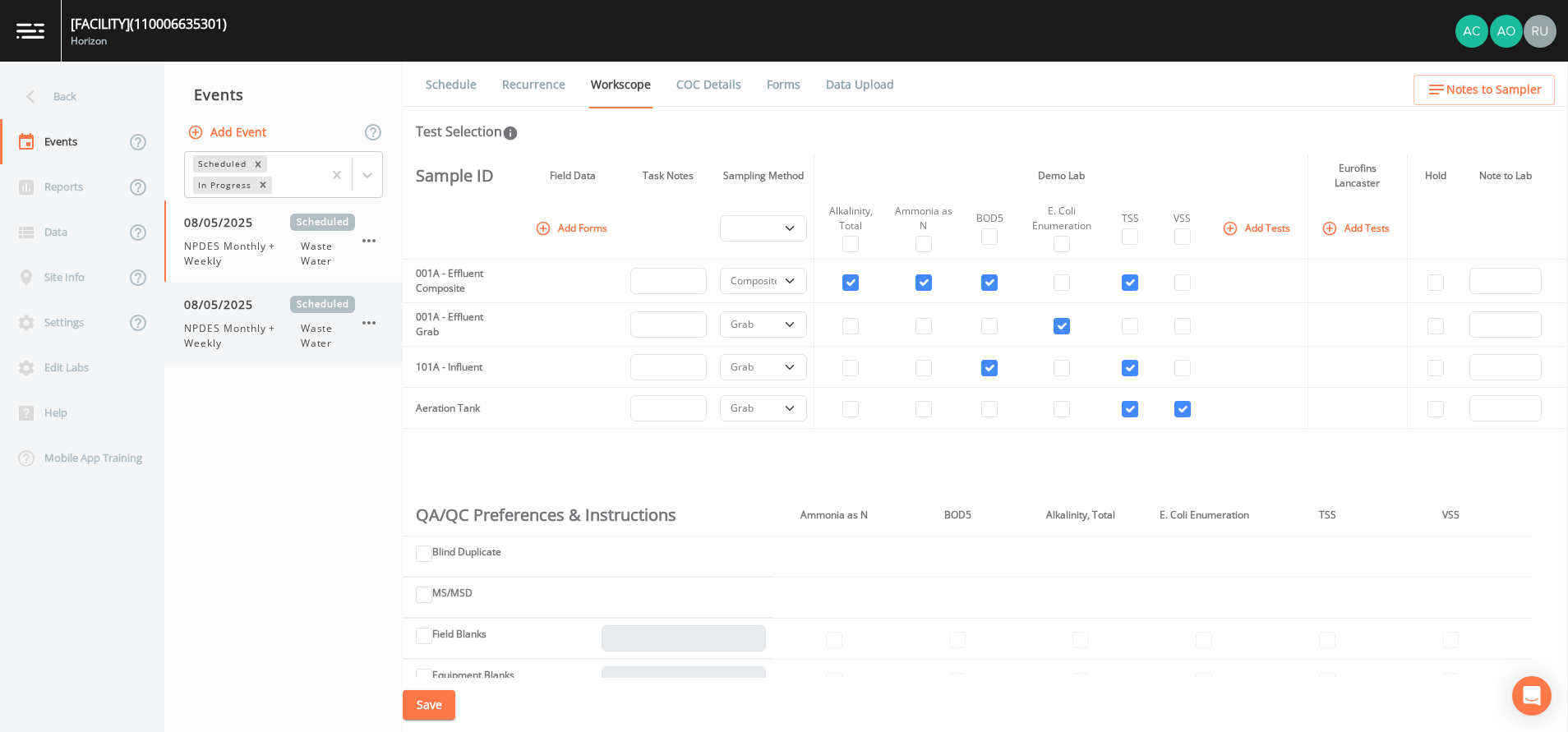 click on "NPDES Monthly + Weekly" at bounding box center (242, 336) 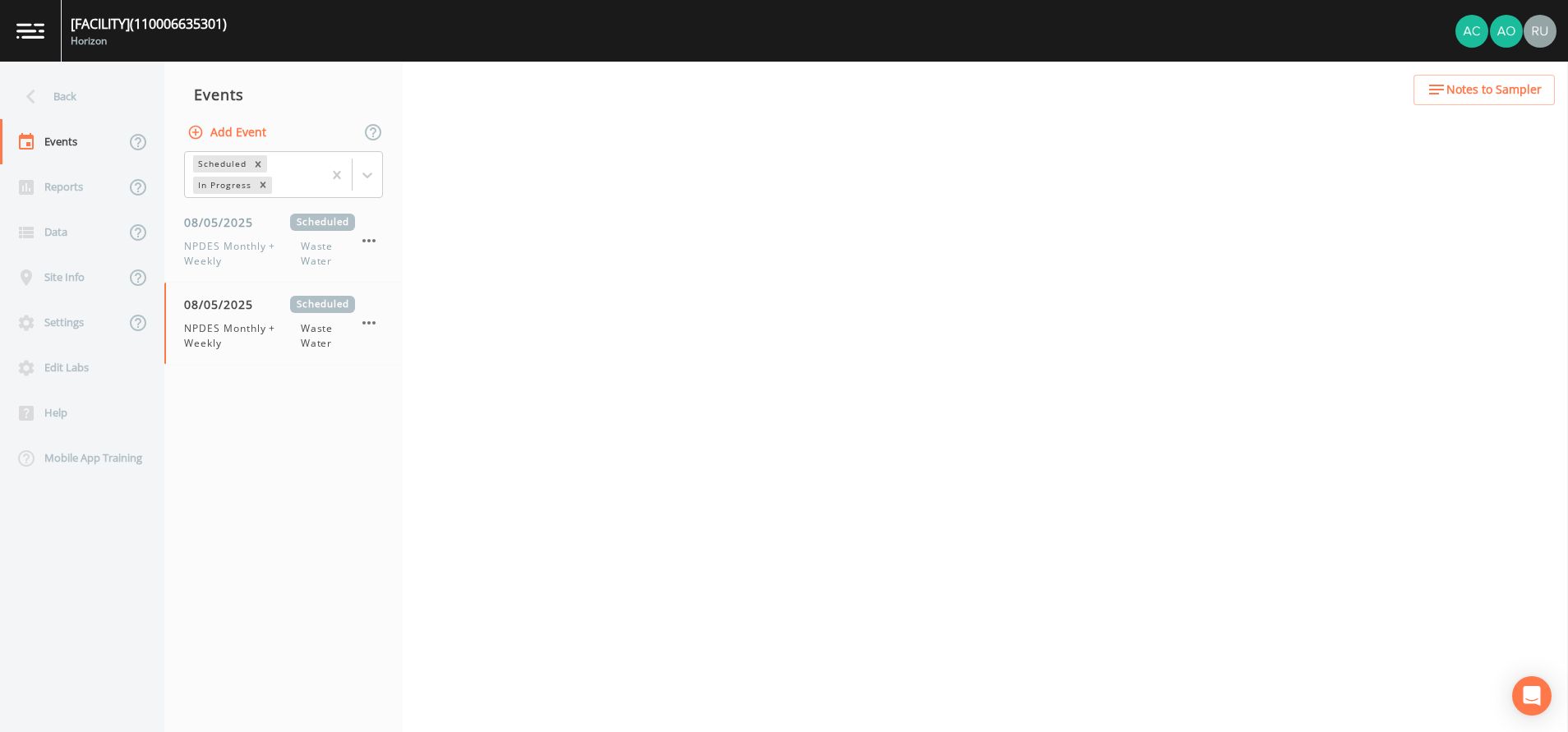 select on "b6a3c313-748b-4795-a028-792ad310bd60" 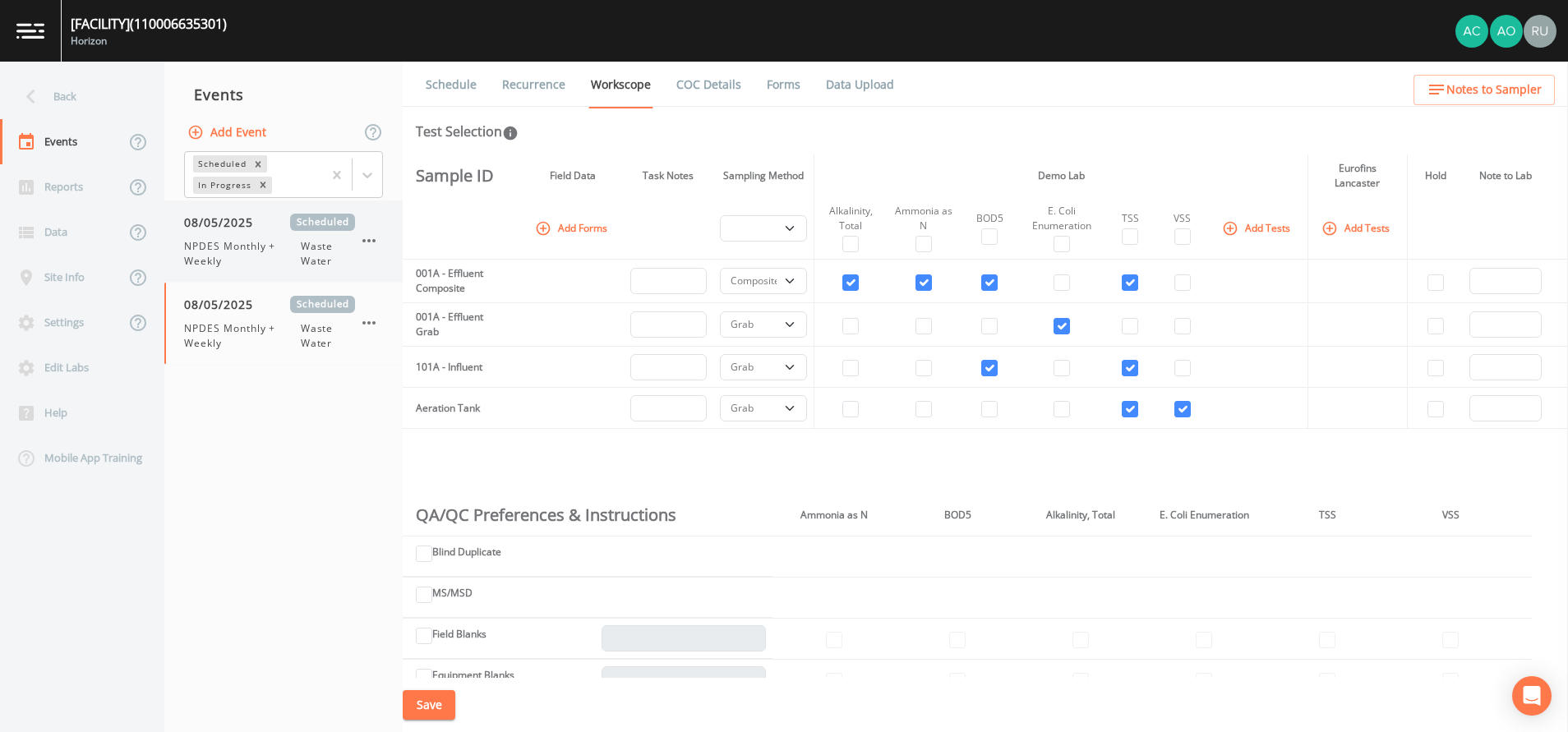 click on "NPDES Monthly + Weekly" at bounding box center (242, 254) 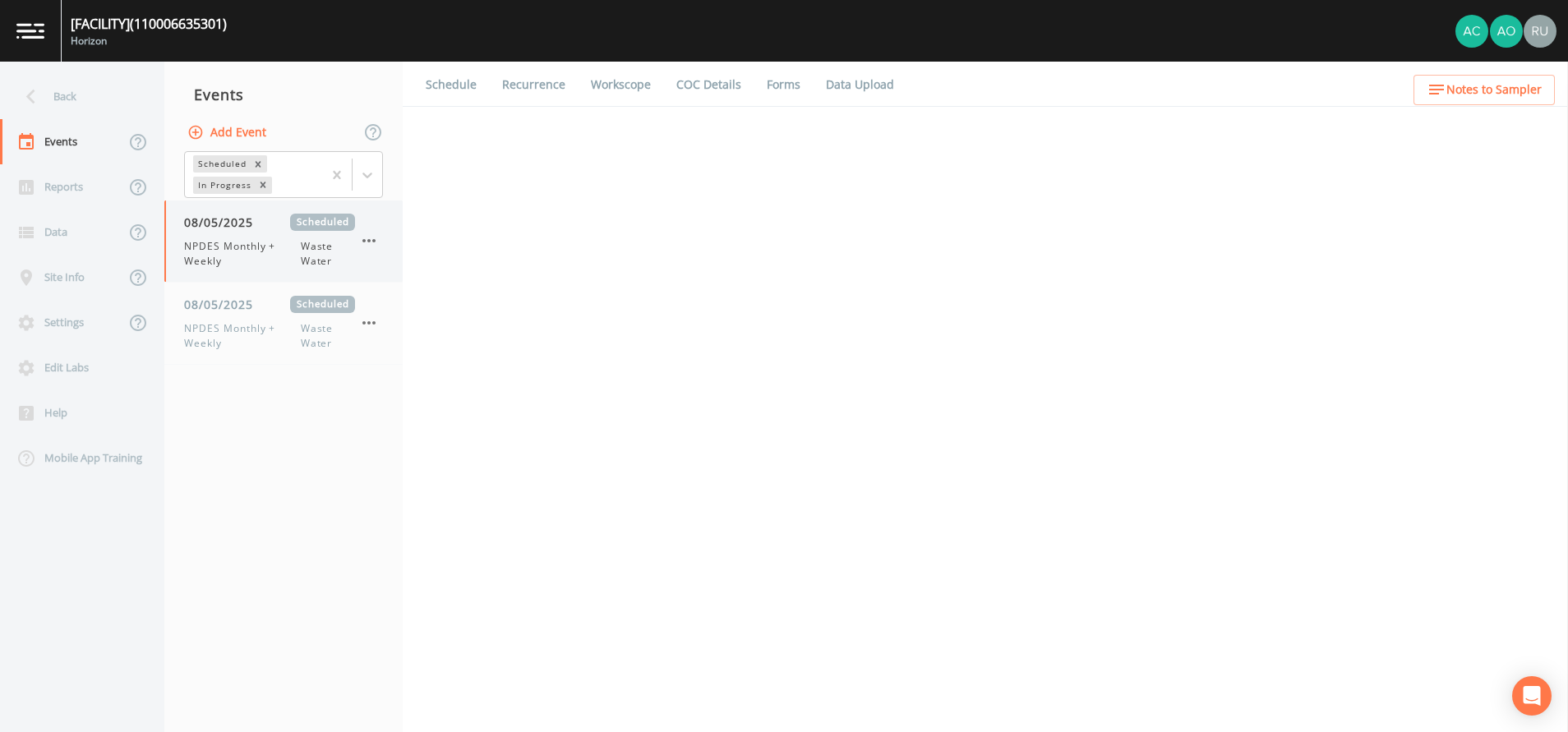 select on "b6a3c313-748b-4795-a028-792ad310bd60" 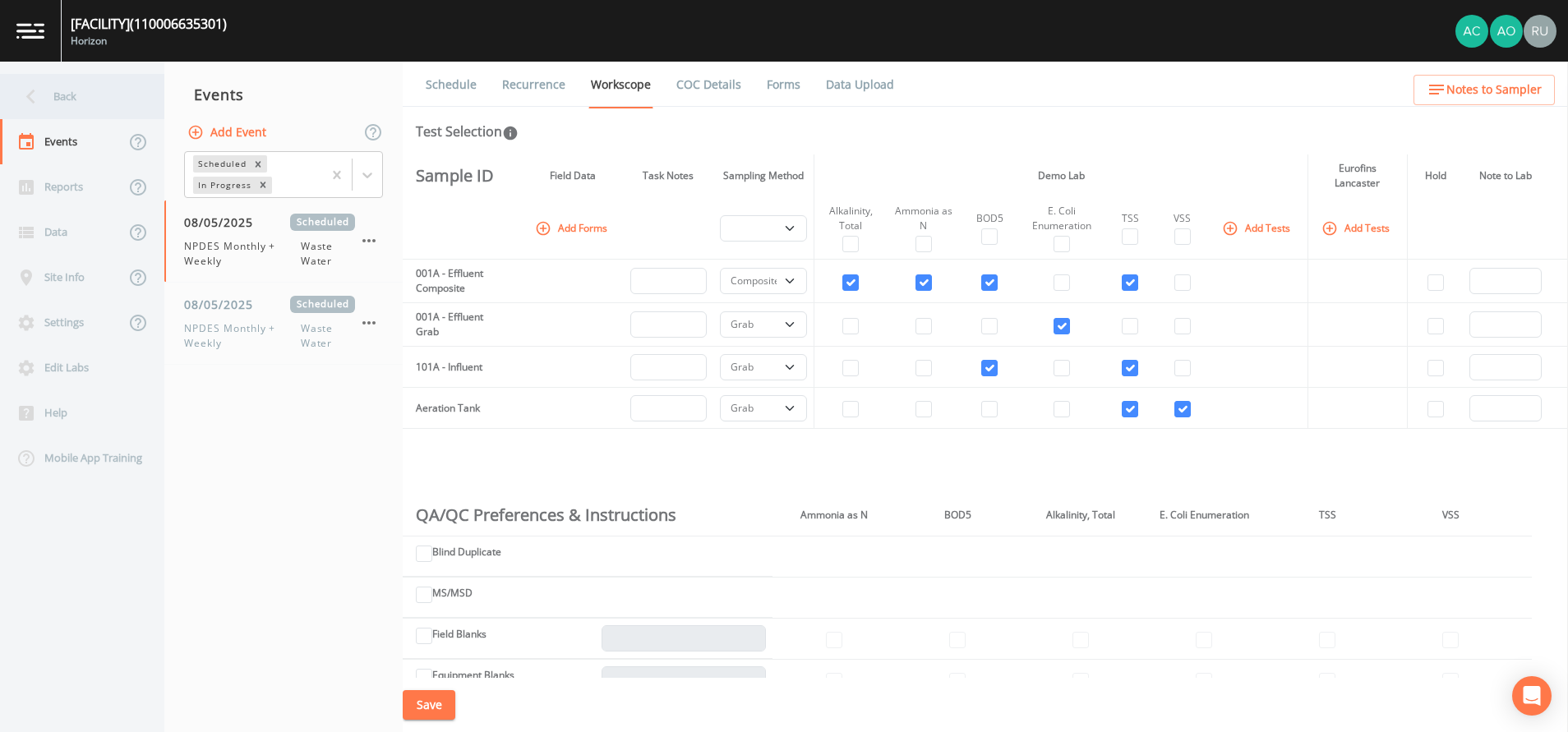 click on "Back" at bounding box center (74, 96) 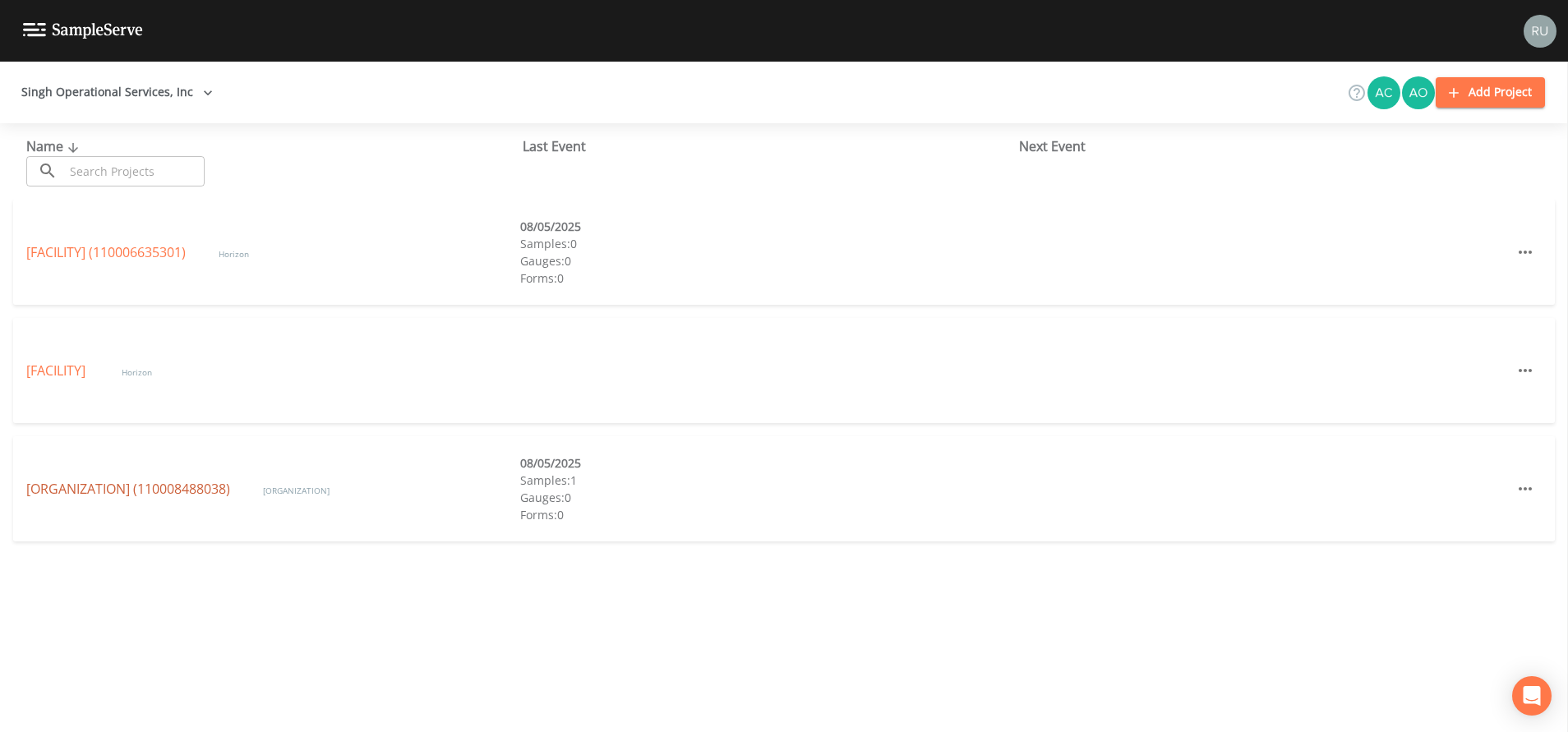 click on "[FACILITY]   ([PHONE])" at bounding box center [128, 489] 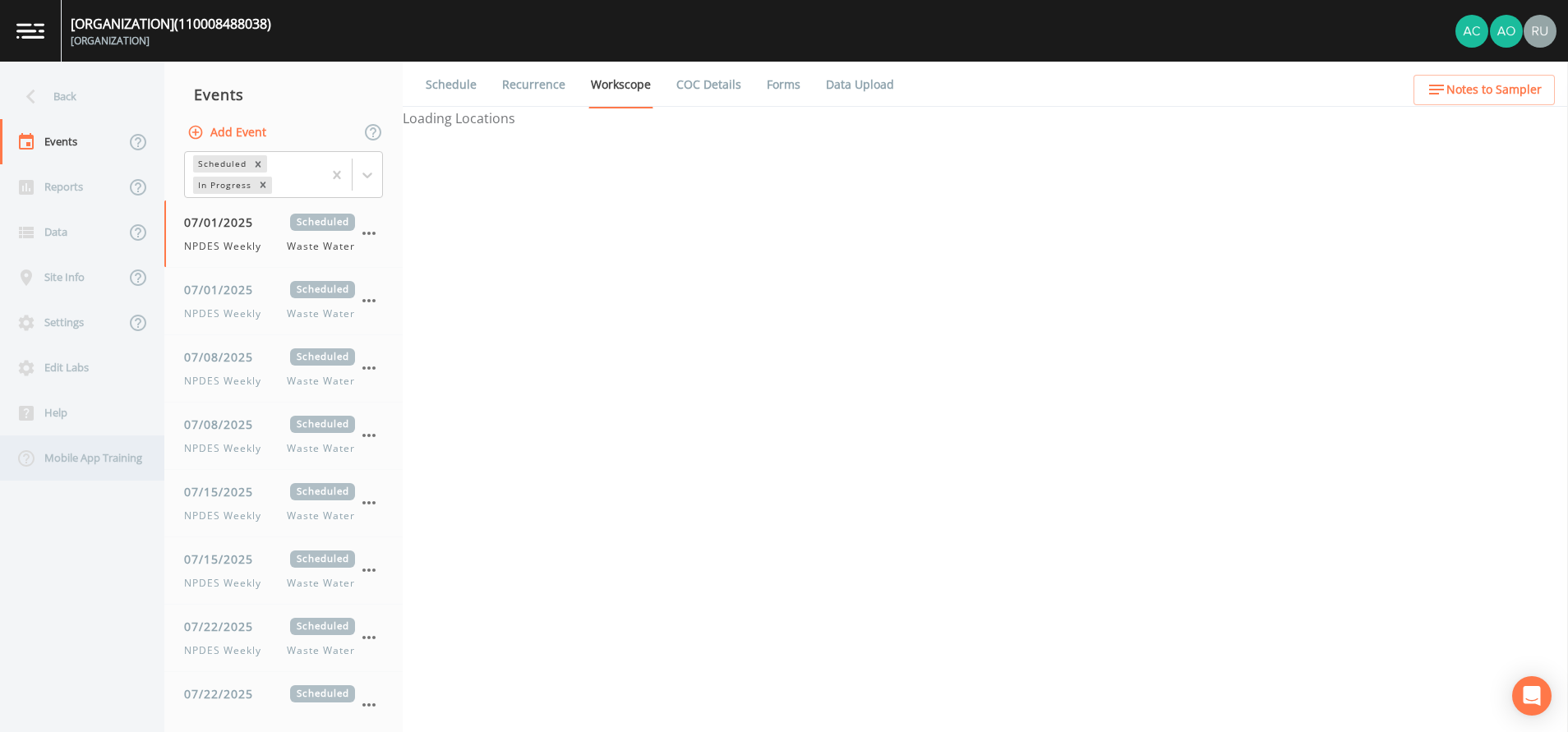 select on "b6a3c313-748b-4795-a028-792ad310bd60" 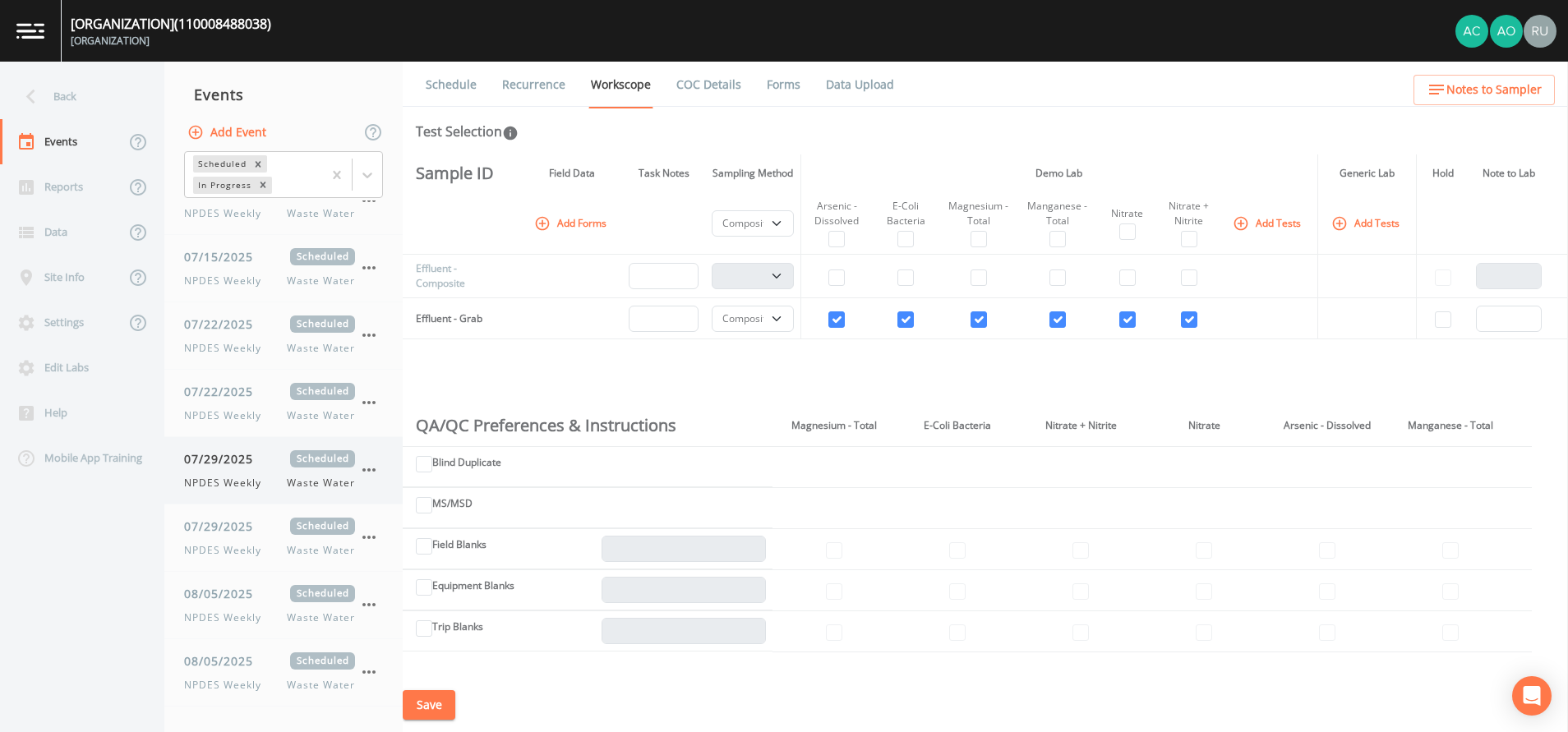 scroll, scrollTop: 0, scrollLeft: 0, axis: both 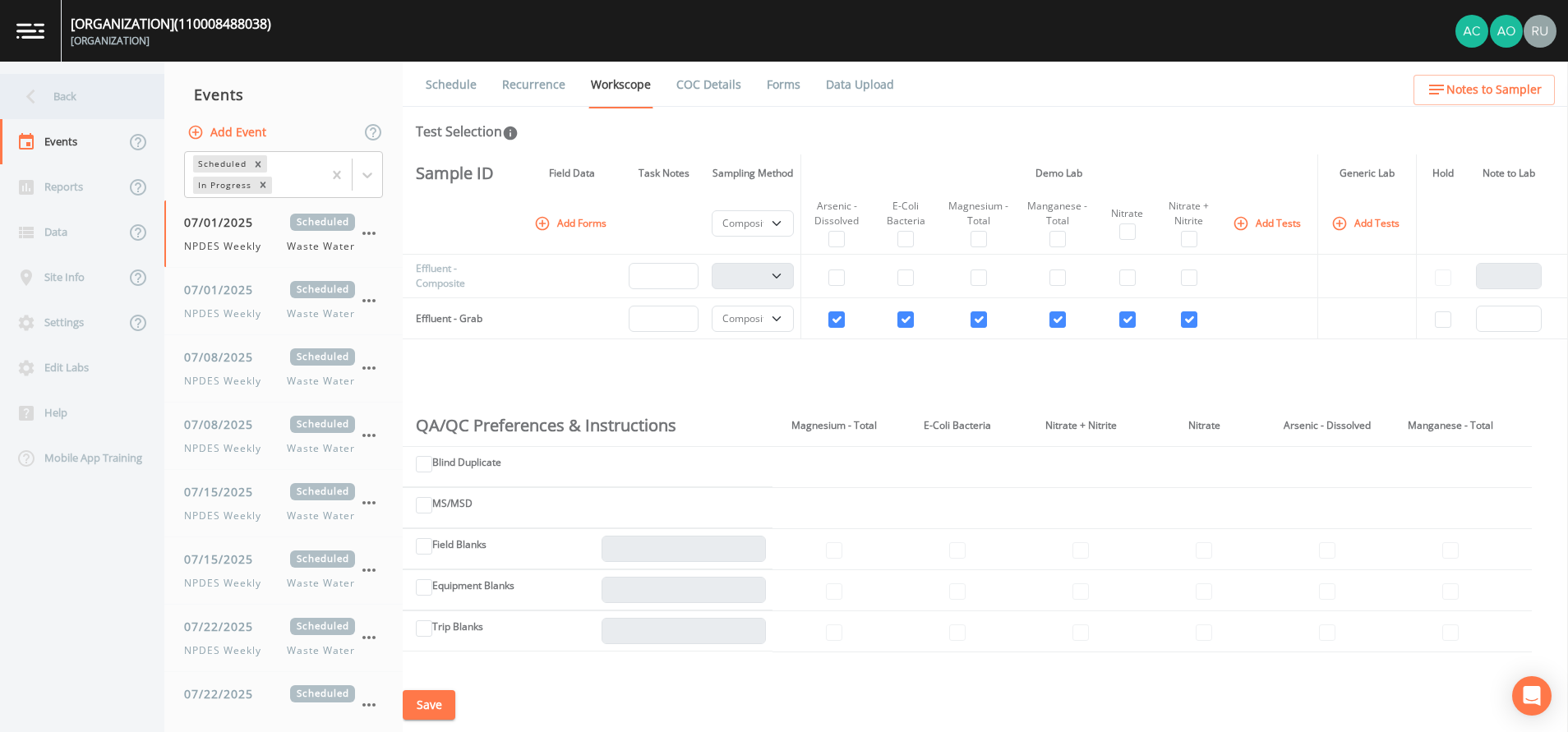 click on "Back" at bounding box center (74, 96) 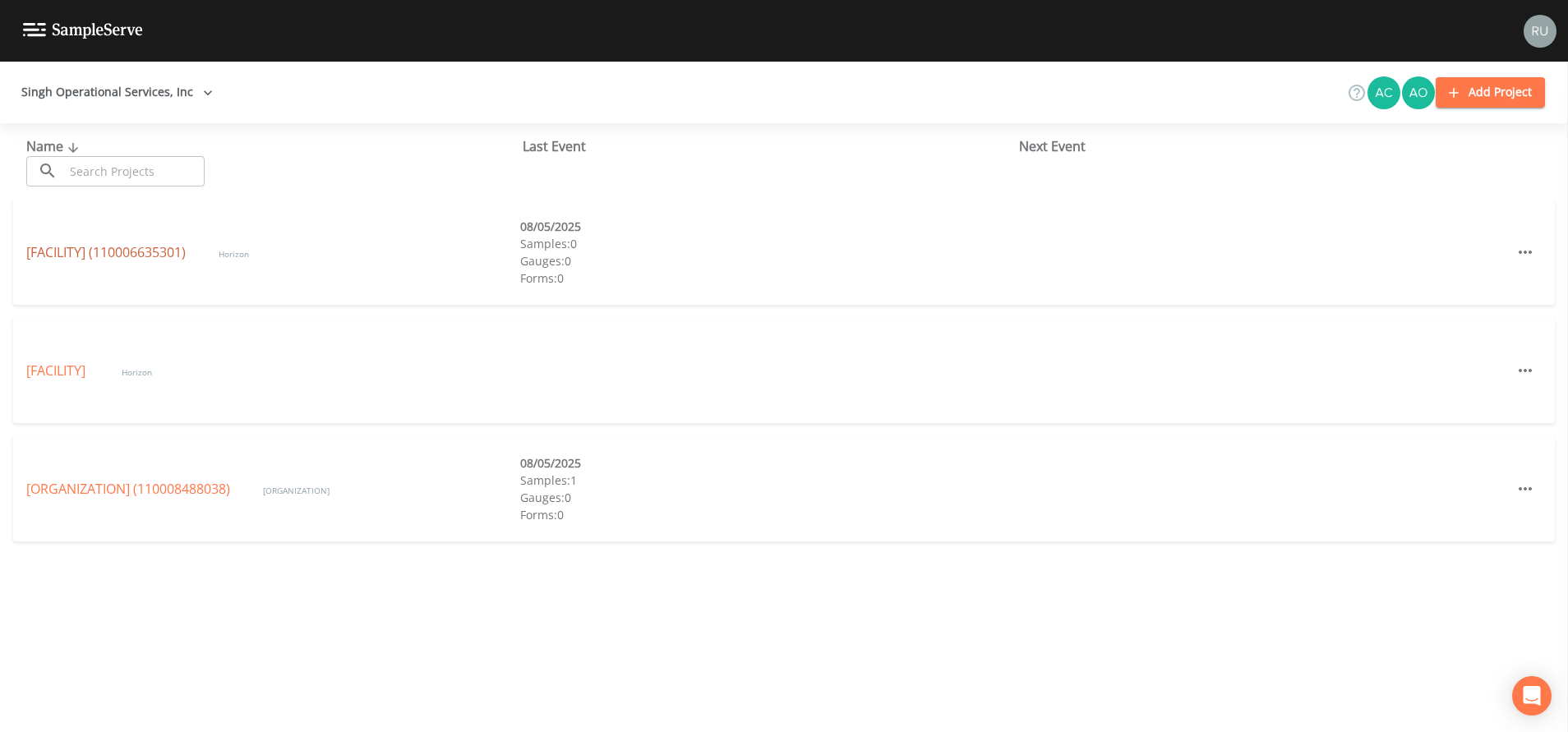 click on "[CITY] WWTP   (110006635301)" at bounding box center [106, 252] 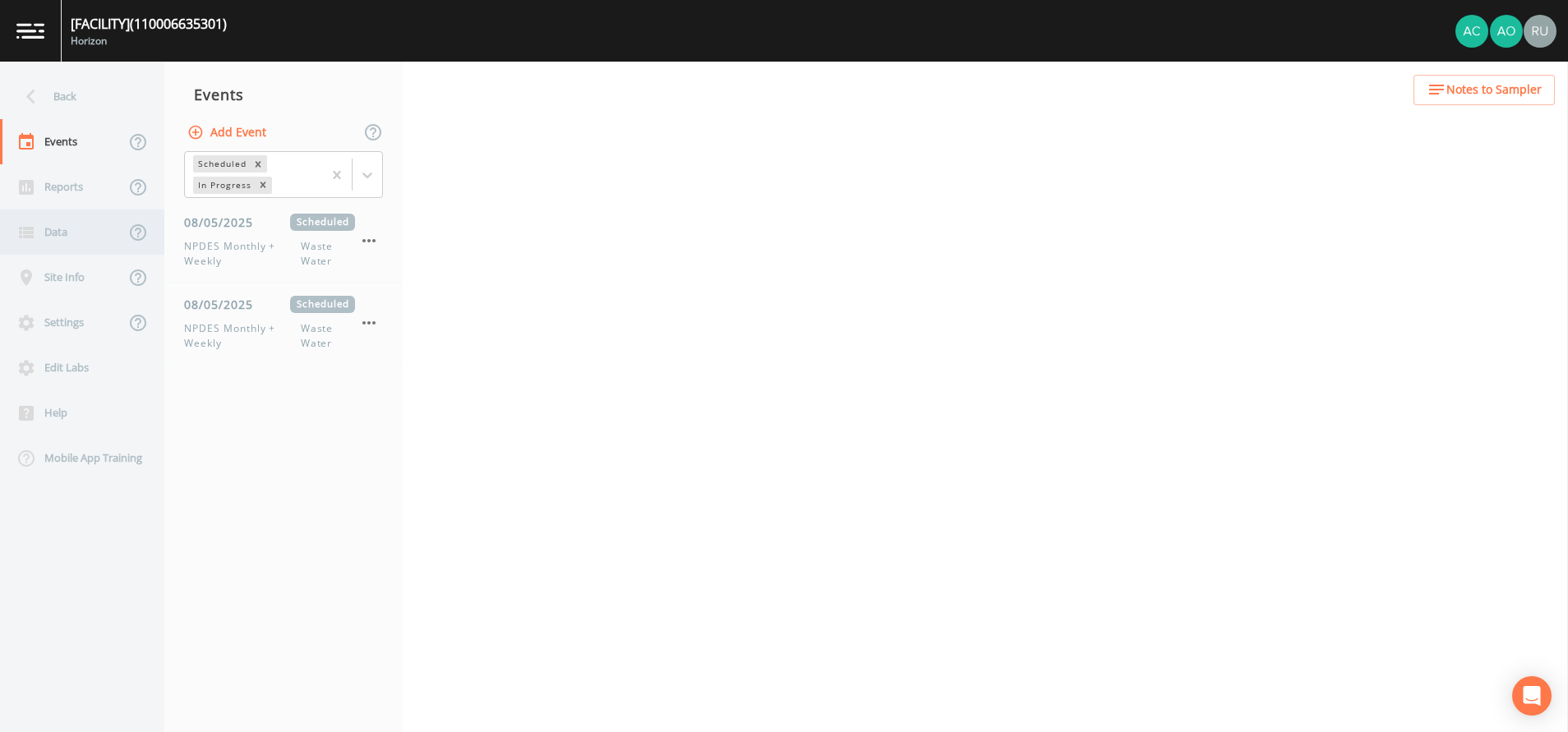 select on "b6a3c313-748b-4795-a028-792ad310bd60" 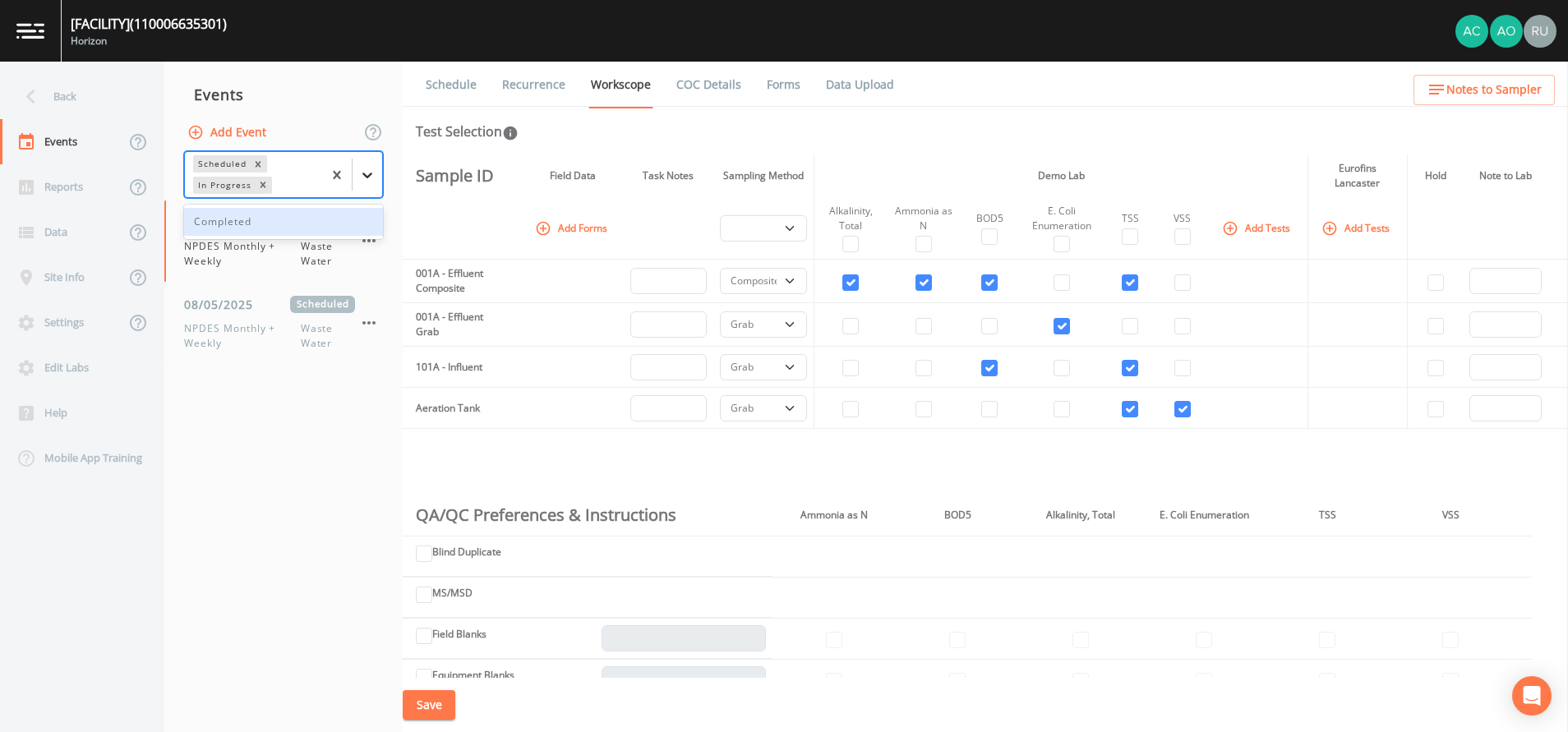 click 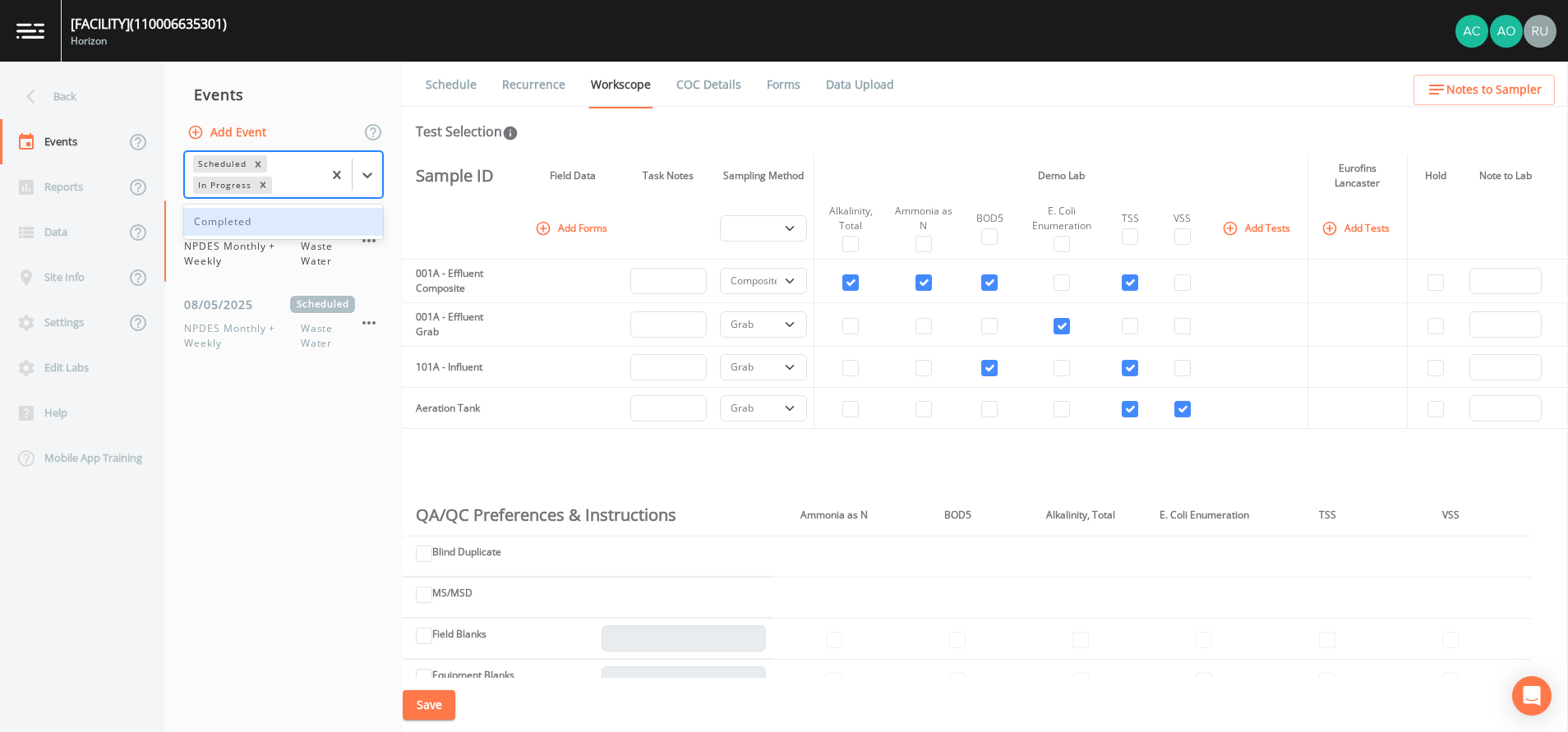 click on "Completed" at bounding box center [284, 222] 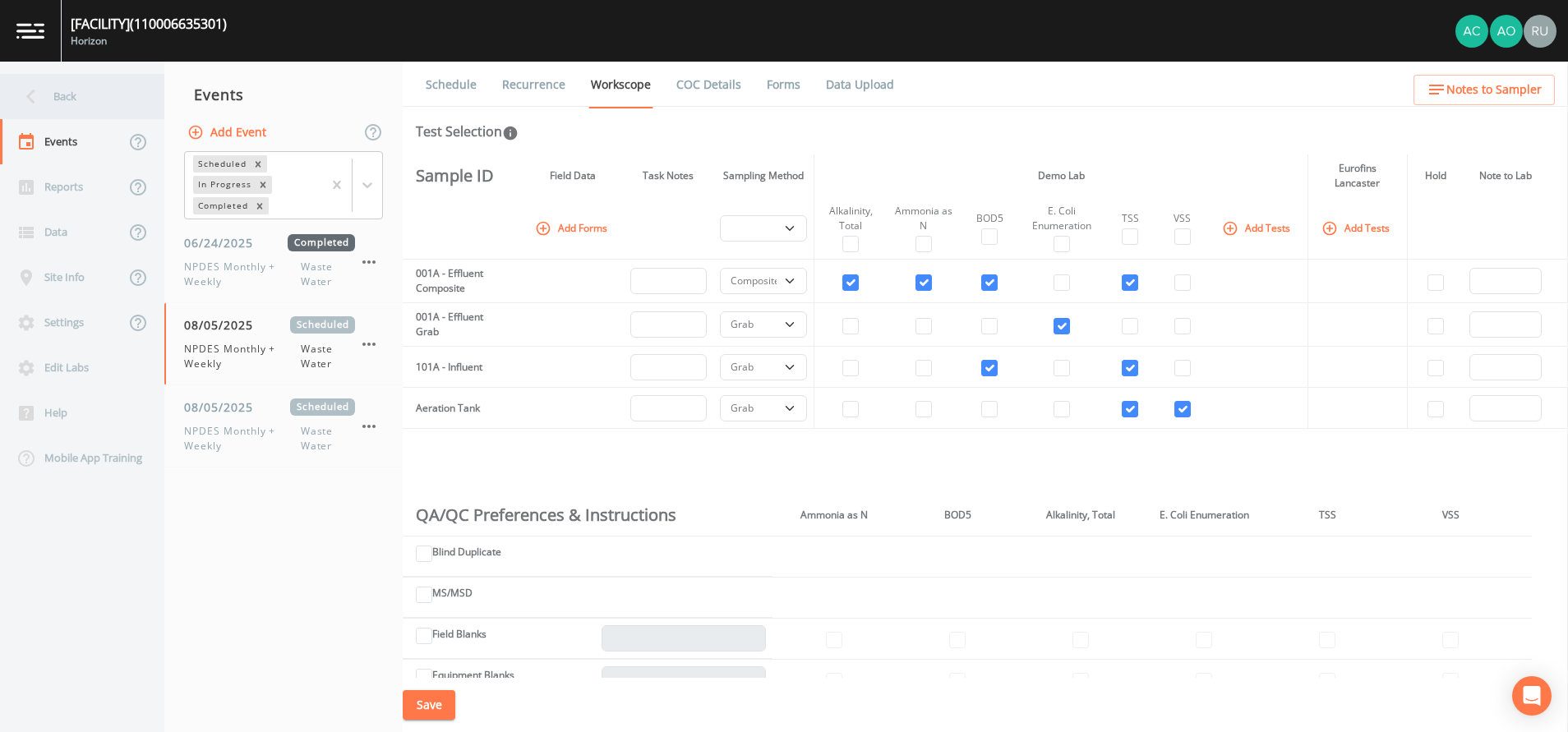 click on "Back" at bounding box center (74, 96) 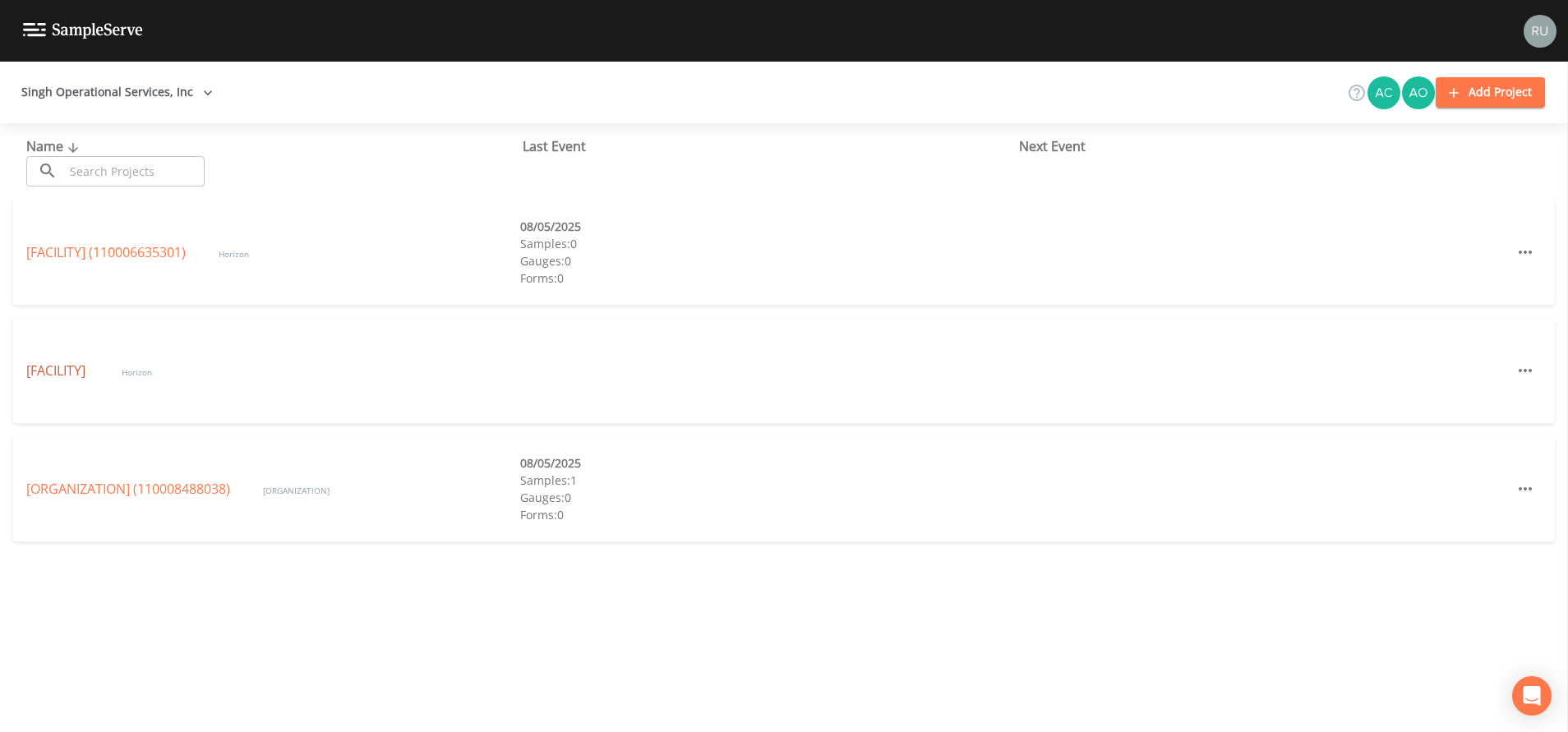 click on "[FACILITY]" at bounding box center [58, 371] 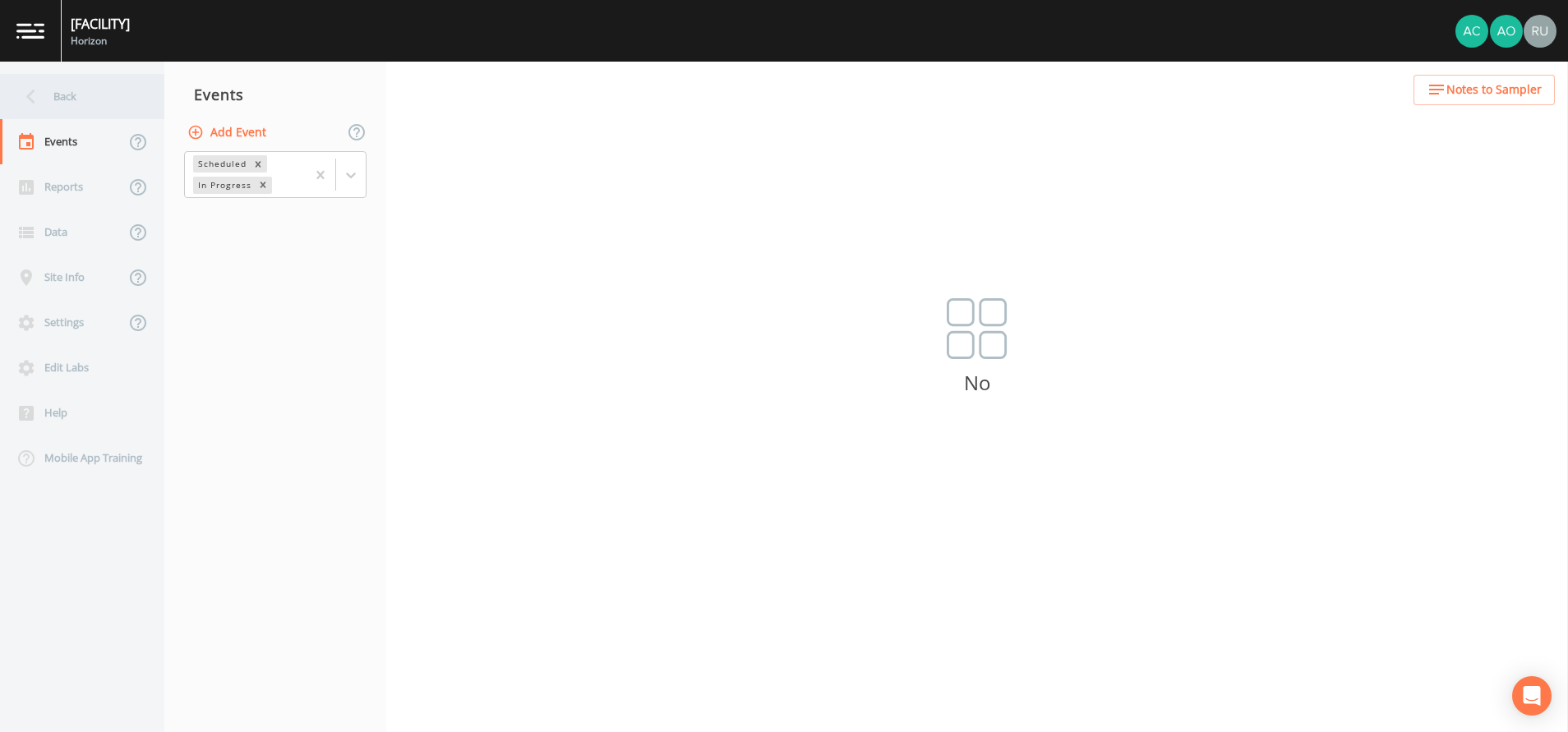 click on "Back" at bounding box center (74, 96) 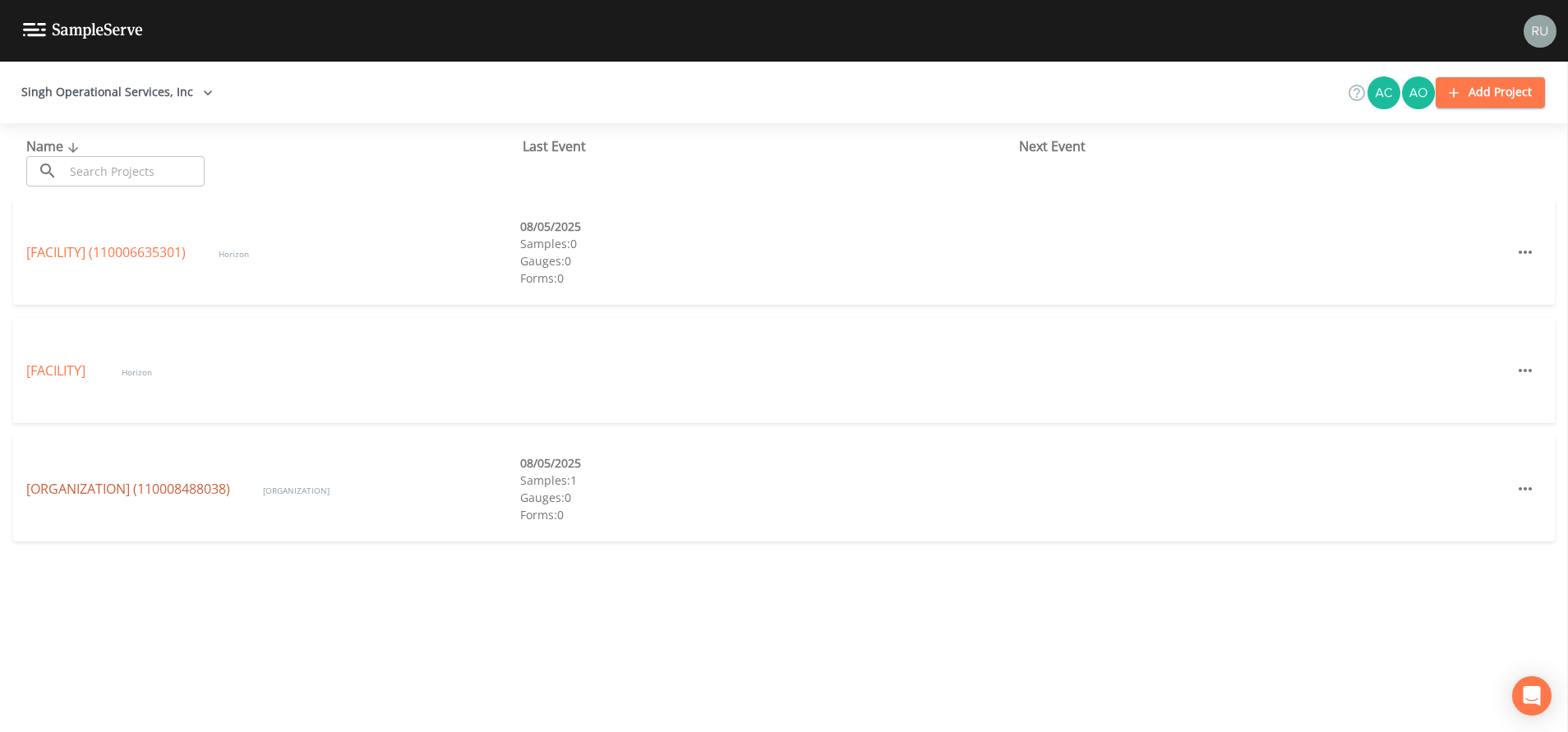 click on "[FACILITY]   ([PHONE])" at bounding box center [128, 489] 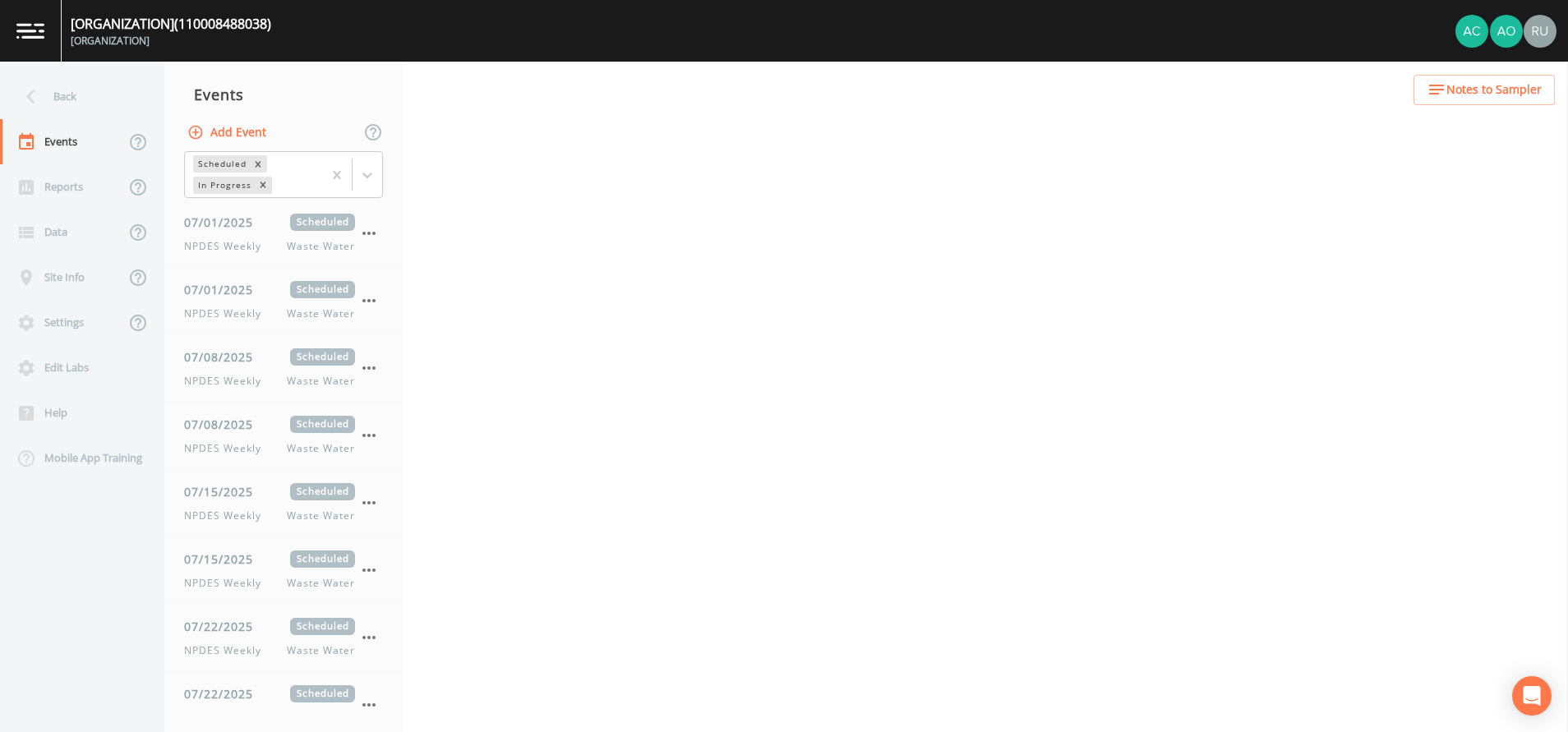 select on "b6a3c313-748b-4795-a028-792ad310bd60" 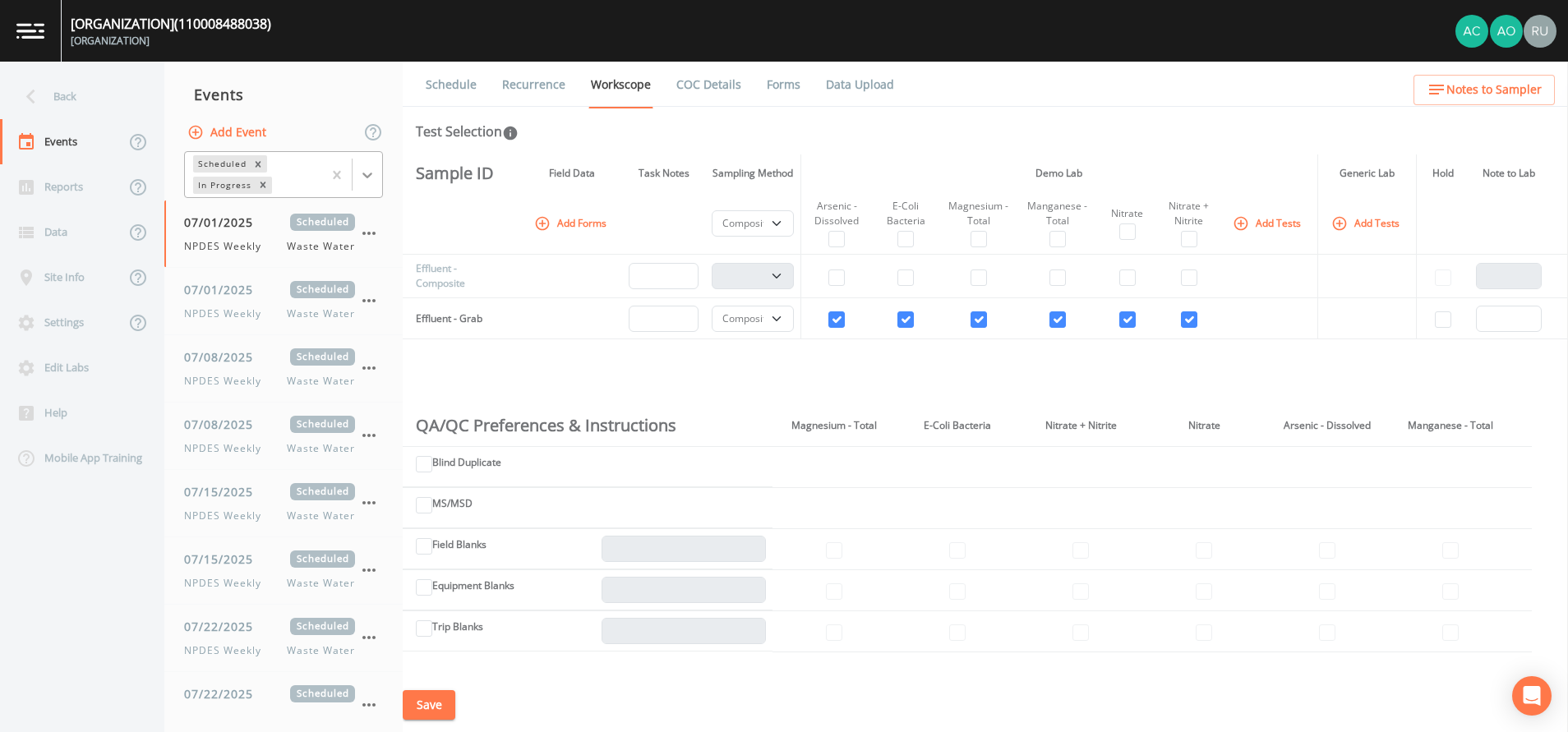 click 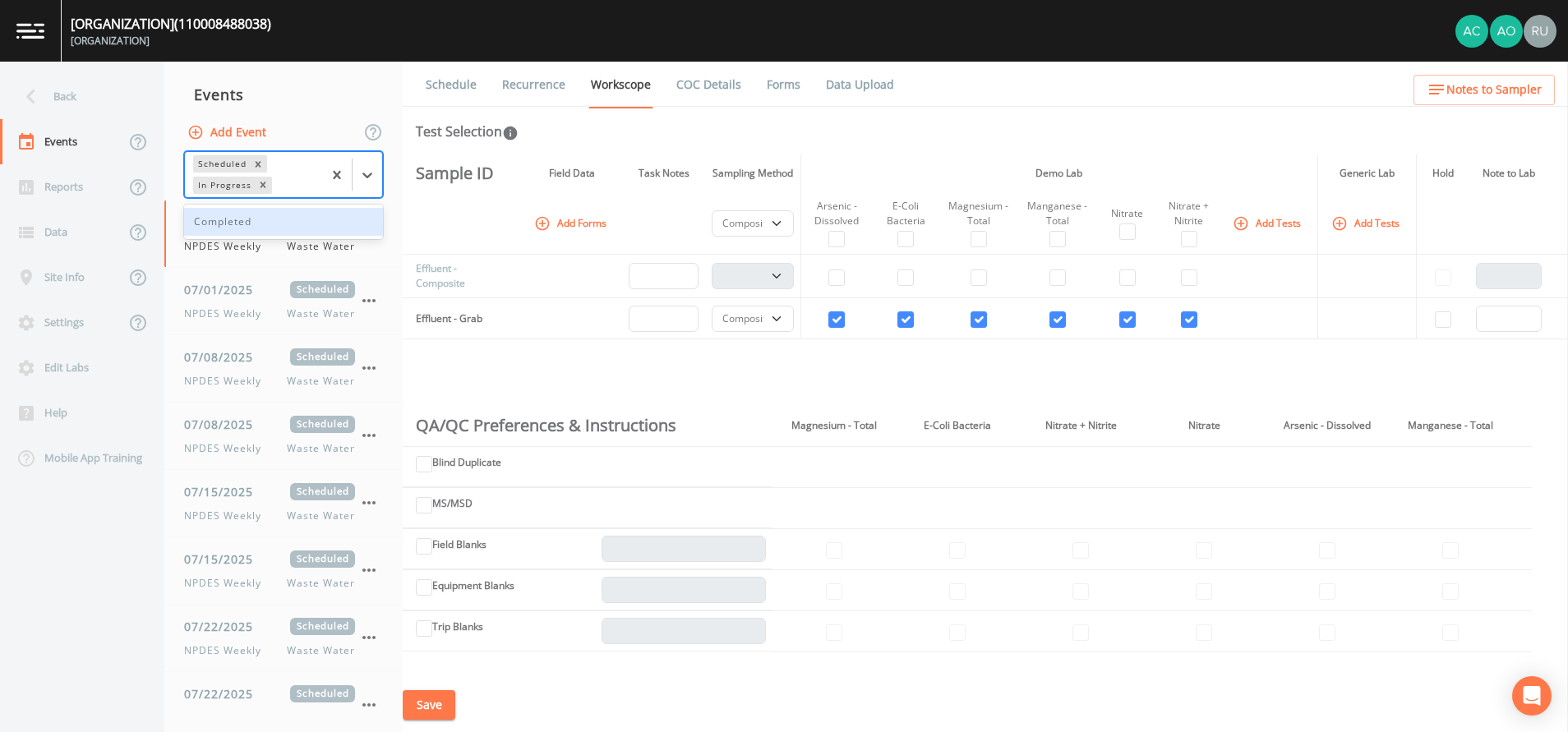 click on "Completed" at bounding box center [284, 222] 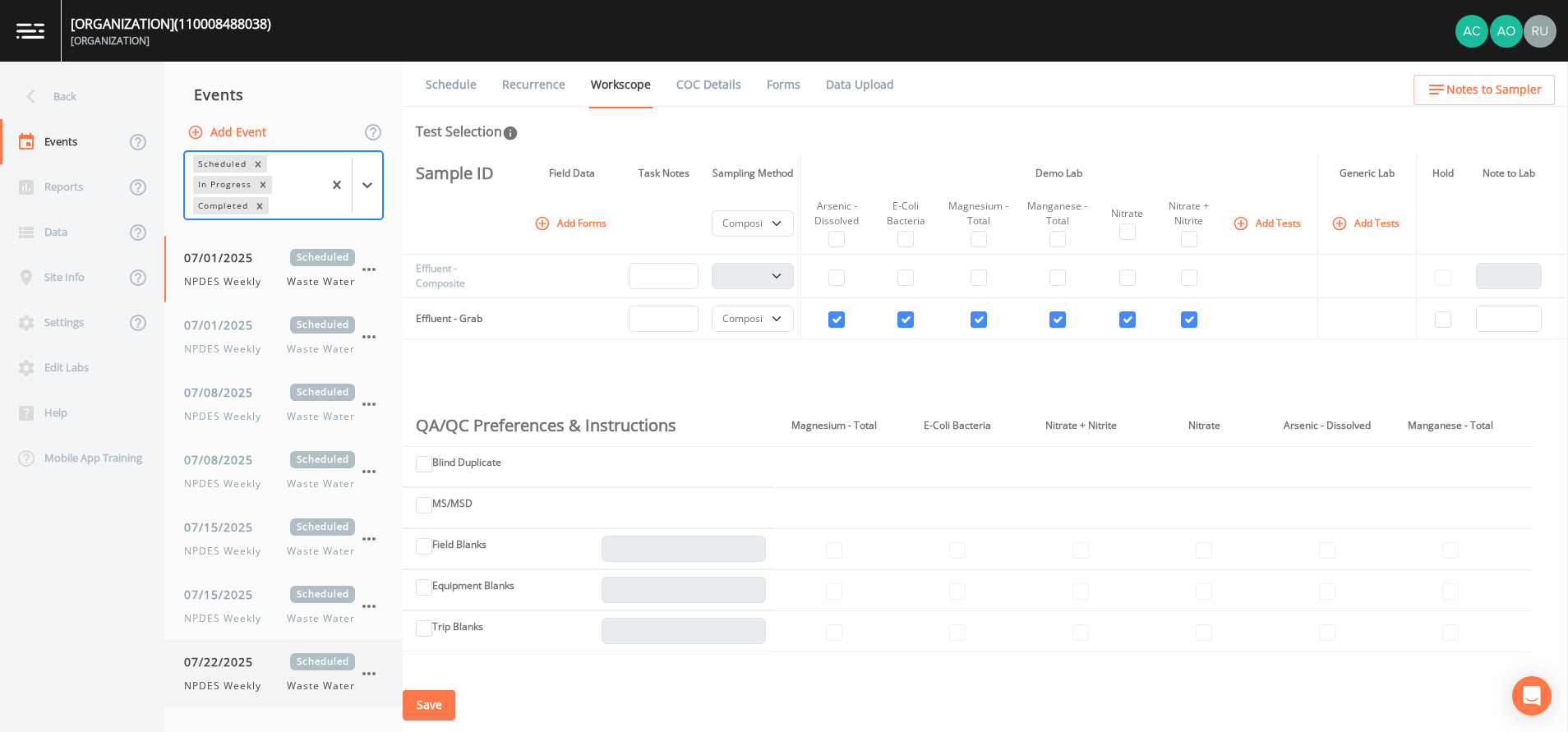 scroll, scrollTop: 0, scrollLeft: 0, axis: both 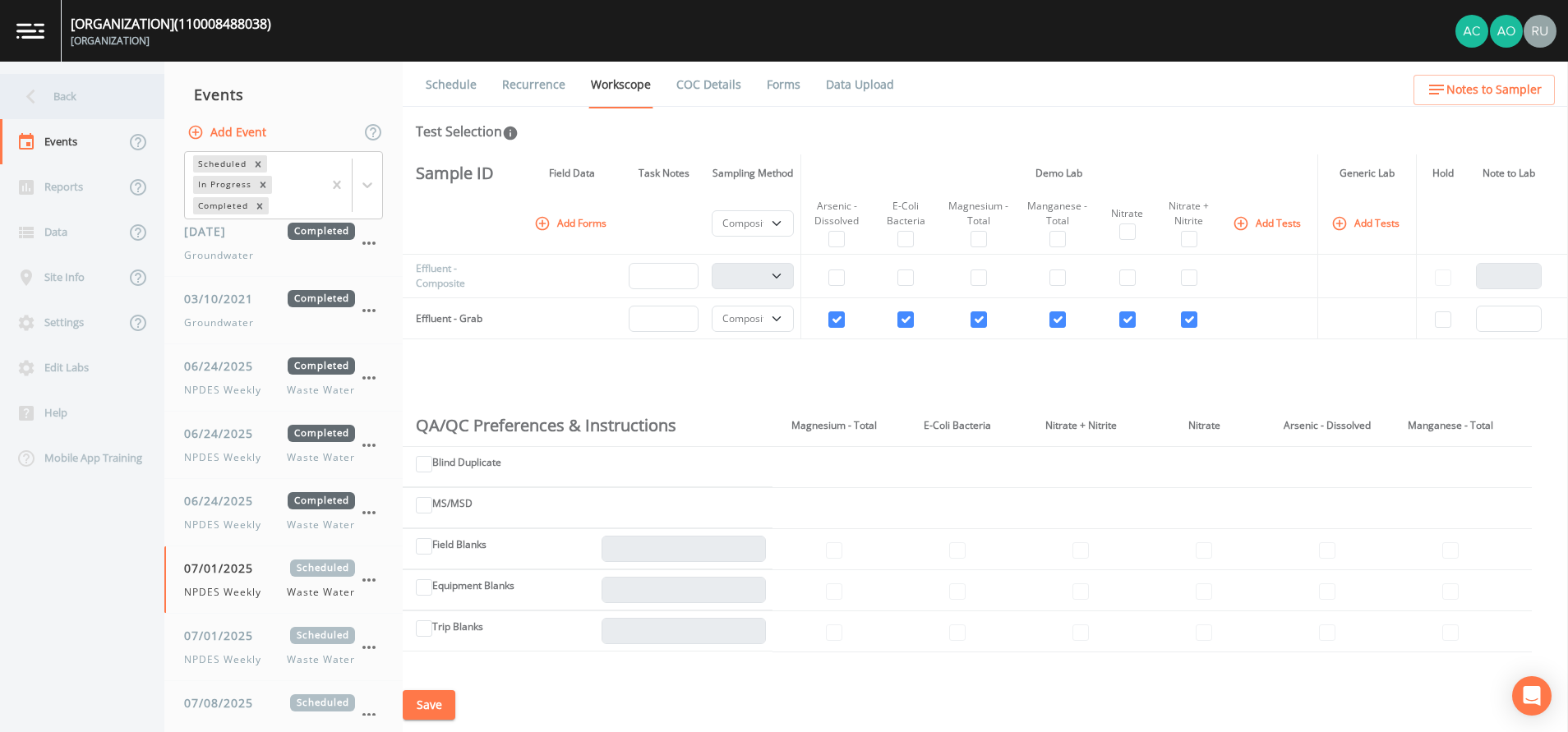 click on "Back" at bounding box center (74, 96) 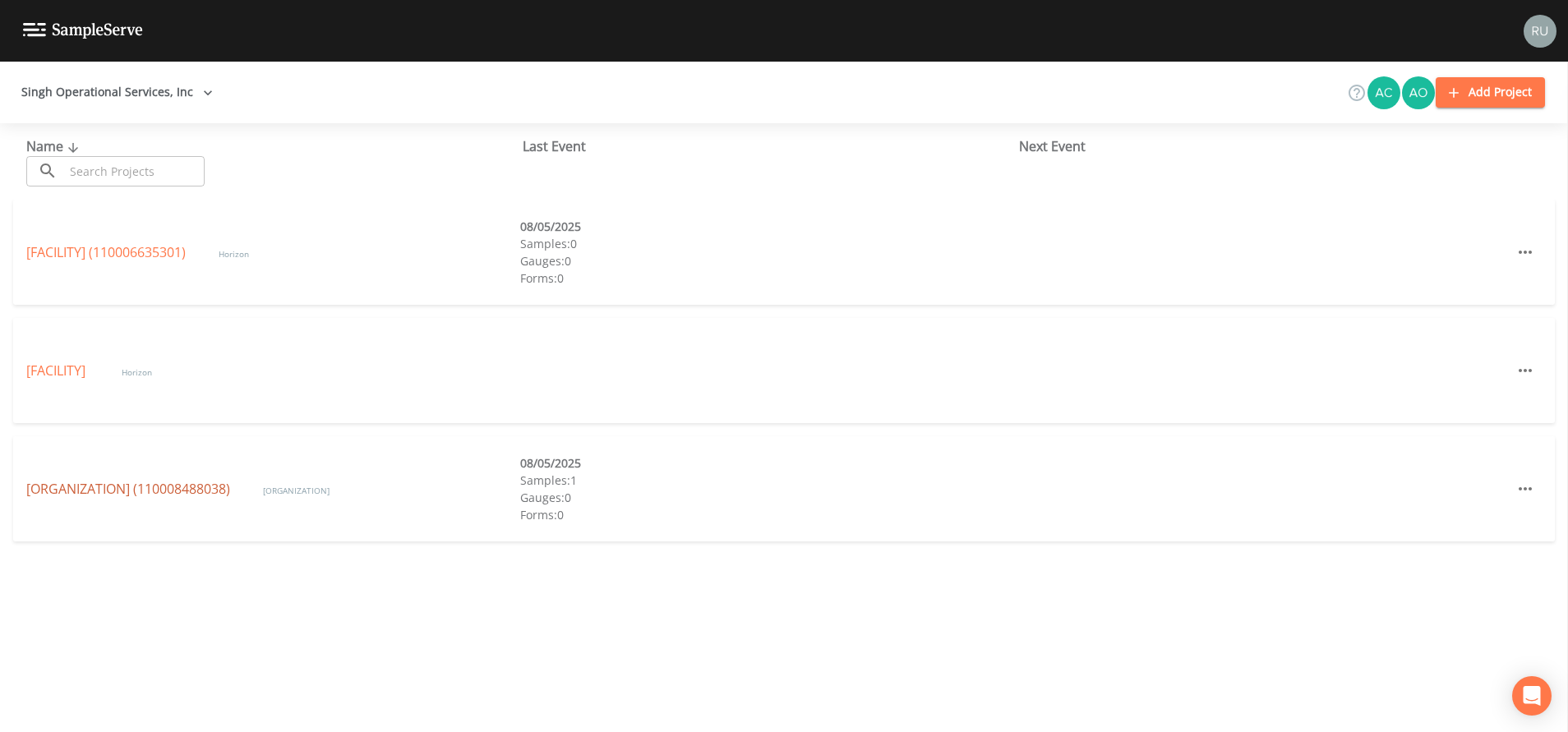 click on "[FACILITY]   ([PHONE])" at bounding box center [128, 489] 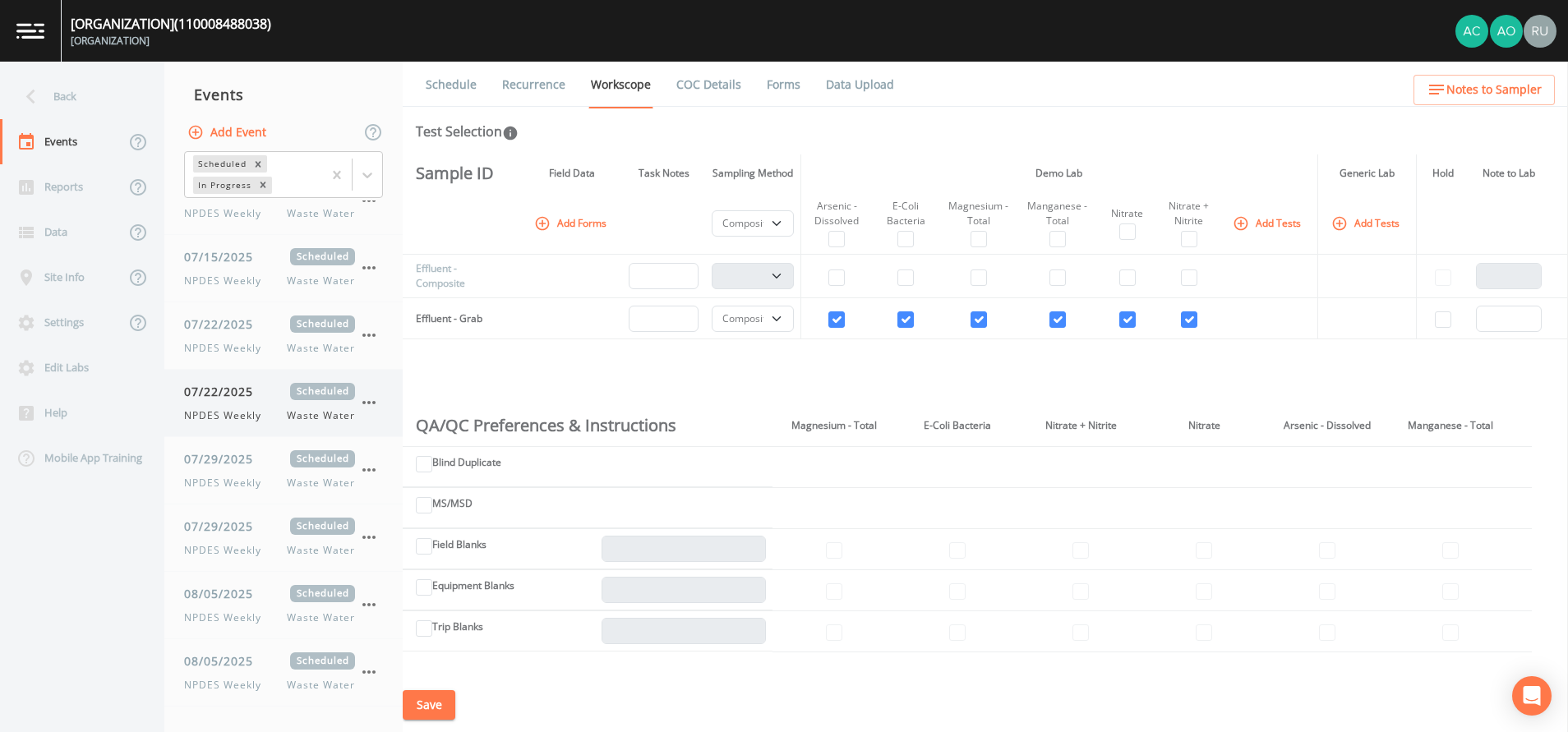 scroll, scrollTop: 0, scrollLeft: 0, axis: both 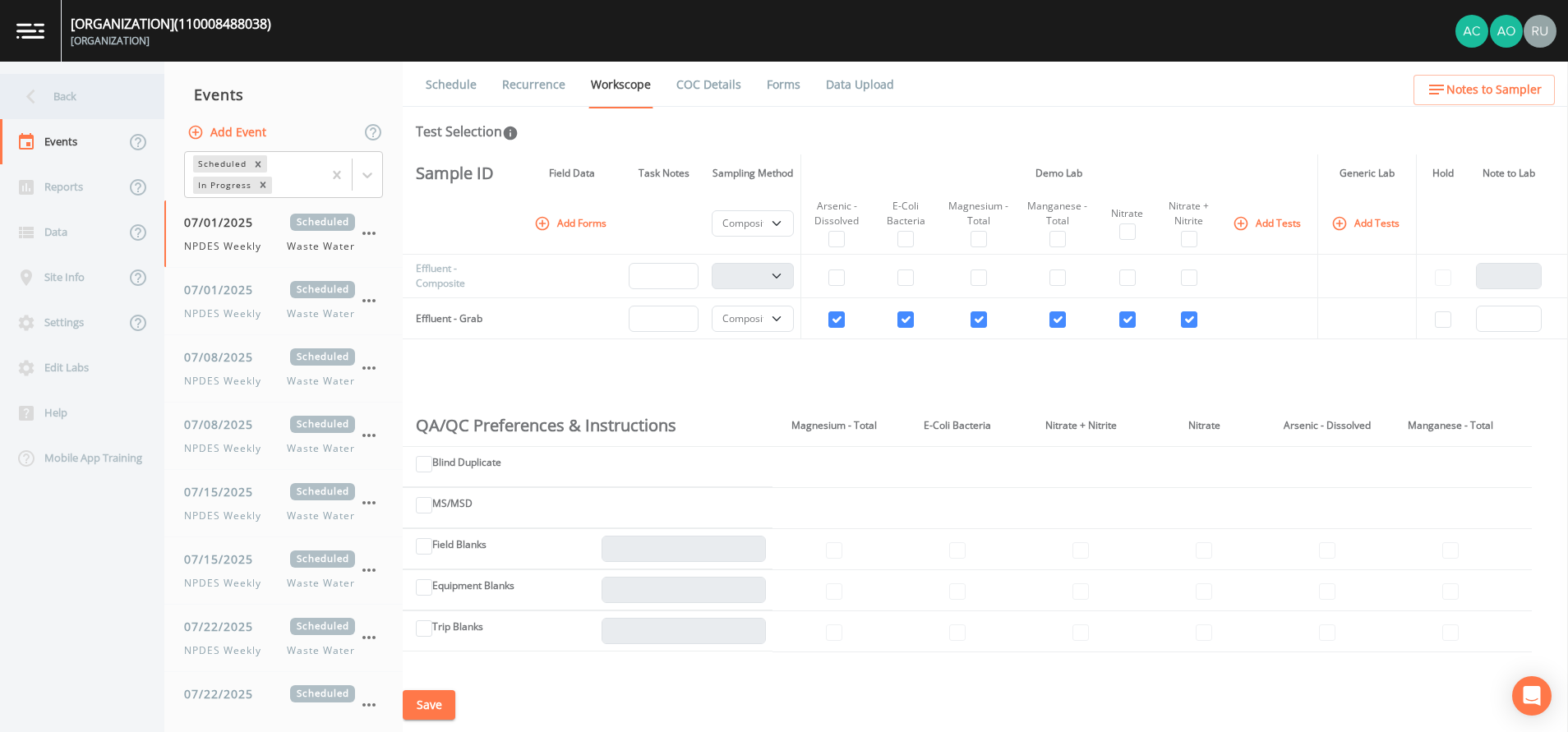 click on "Back" at bounding box center (74, 96) 